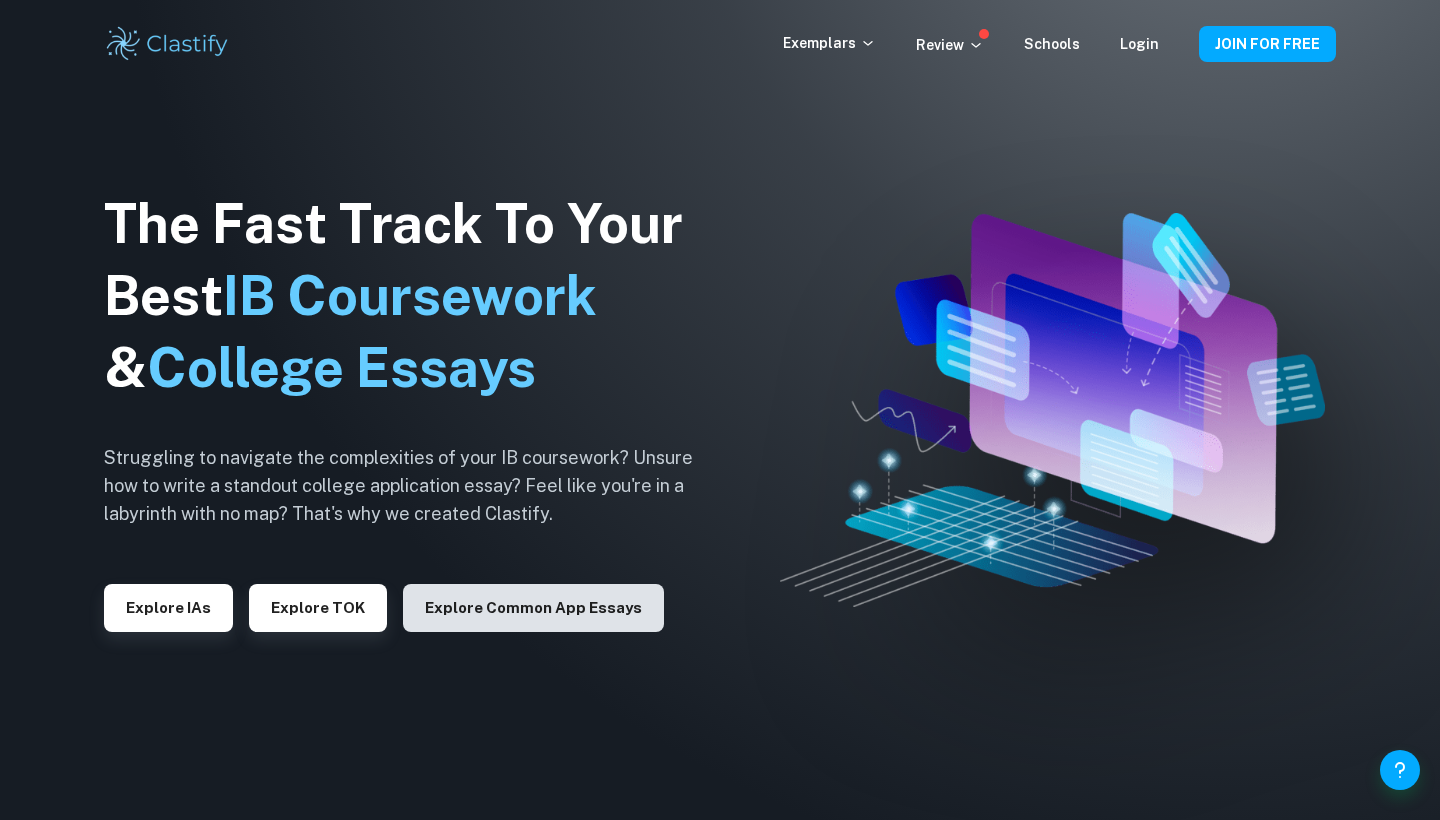 scroll, scrollTop: 0, scrollLeft: 0, axis: both 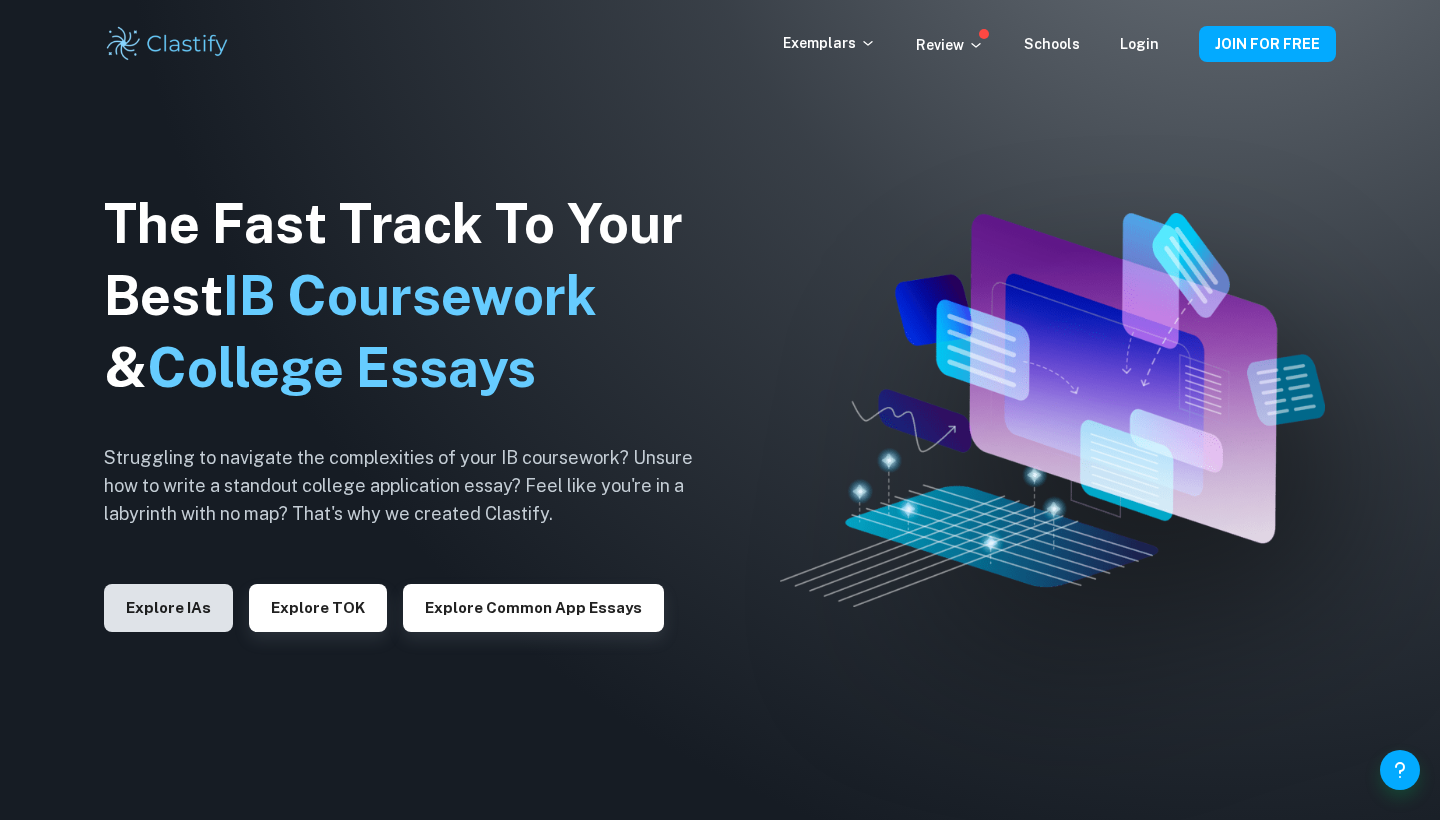 click on "Explore IAs" at bounding box center [168, 608] 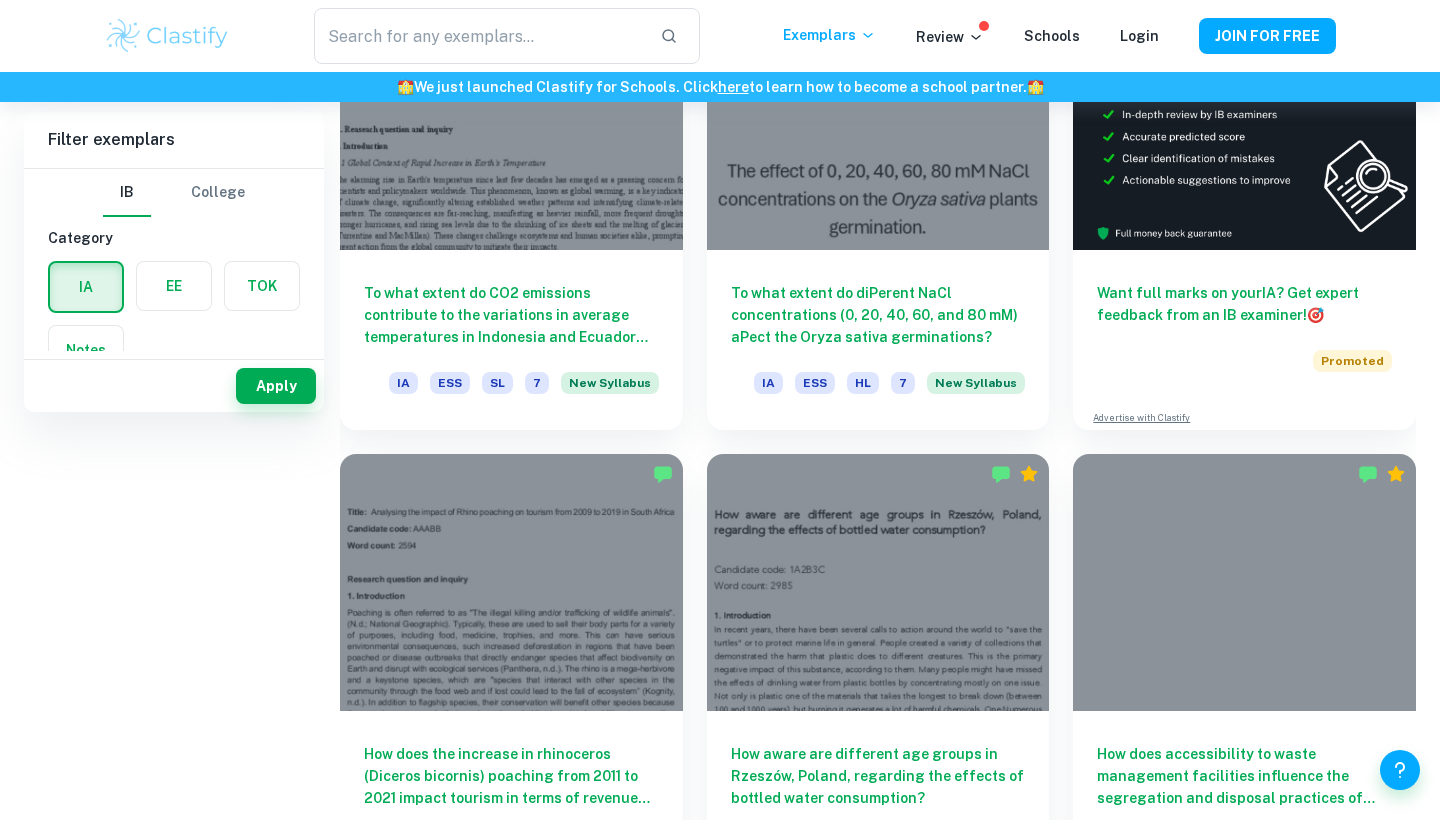 scroll, scrollTop: 0, scrollLeft: 0, axis: both 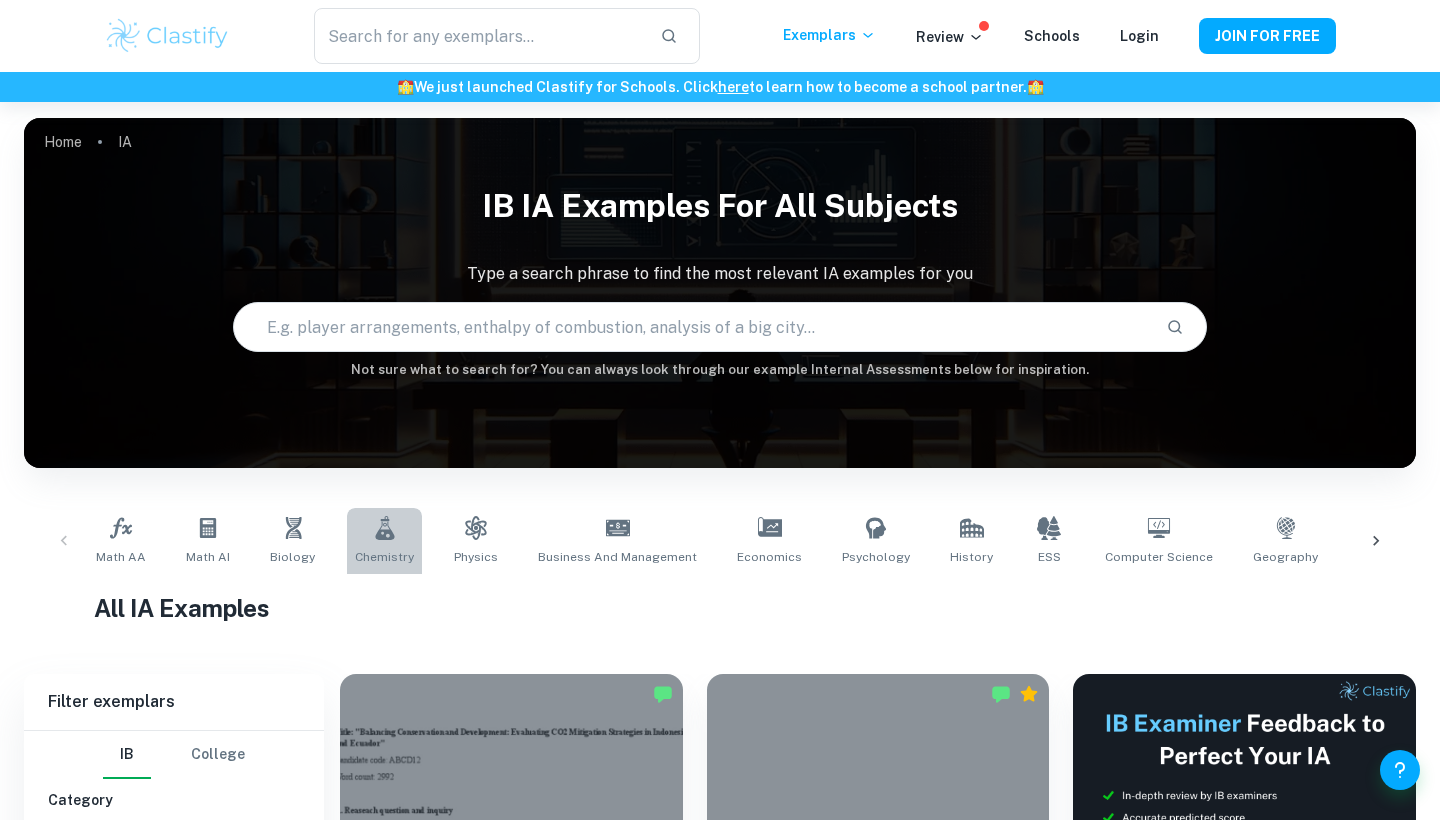 click on "Chemistry" at bounding box center [384, 541] 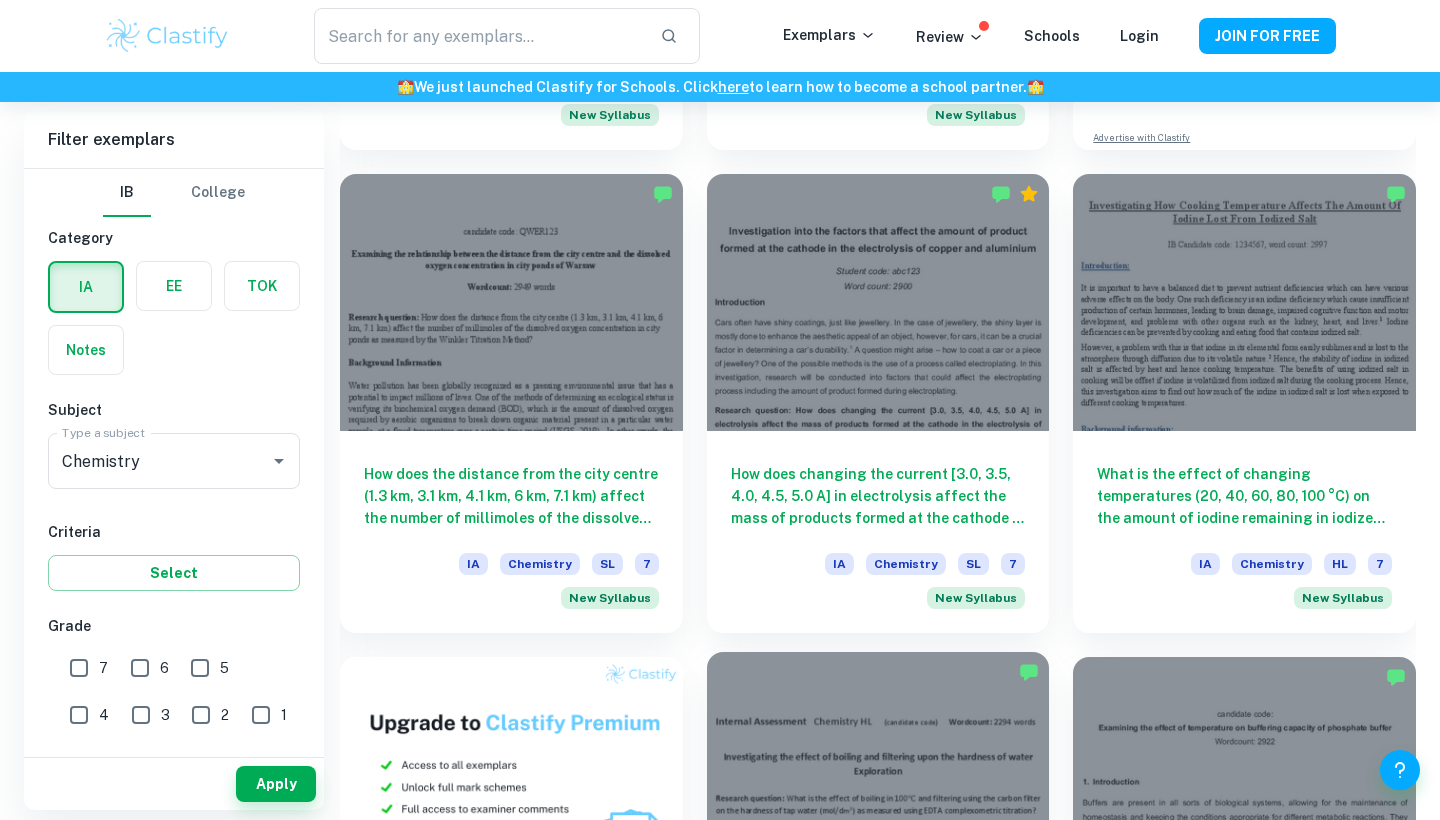 scroll, scrollTop: 1067, scrollLeft: 0, axis: vertical 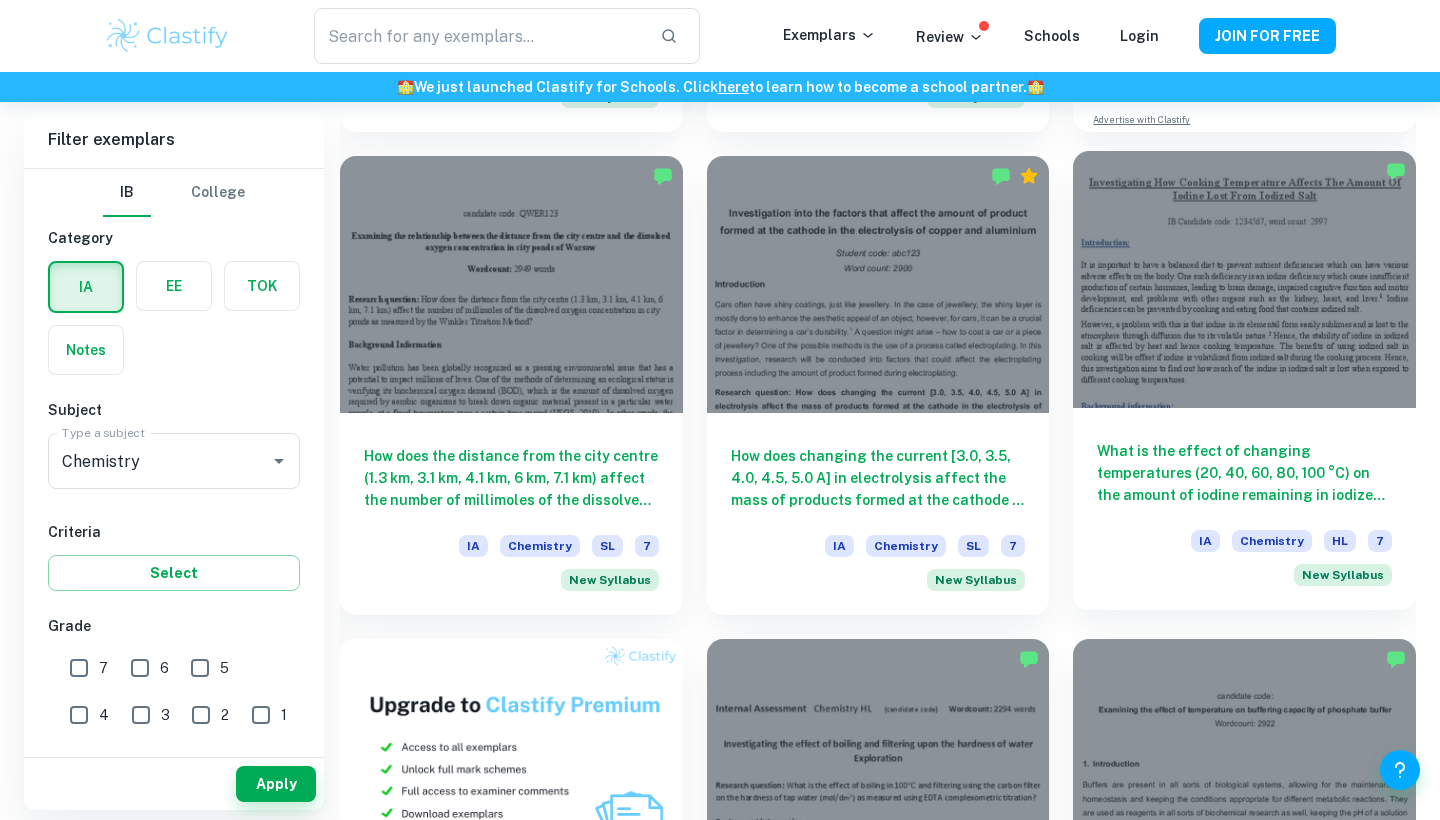click on "What is the effect of changing temperatures (20, 40, 60, 80, 100 °C) on the amount of iodine remaining in iodized salt (in grams) after exposure to heat during cooking, as measured by an iodometric titration?" at bounding box center [1244, 473] 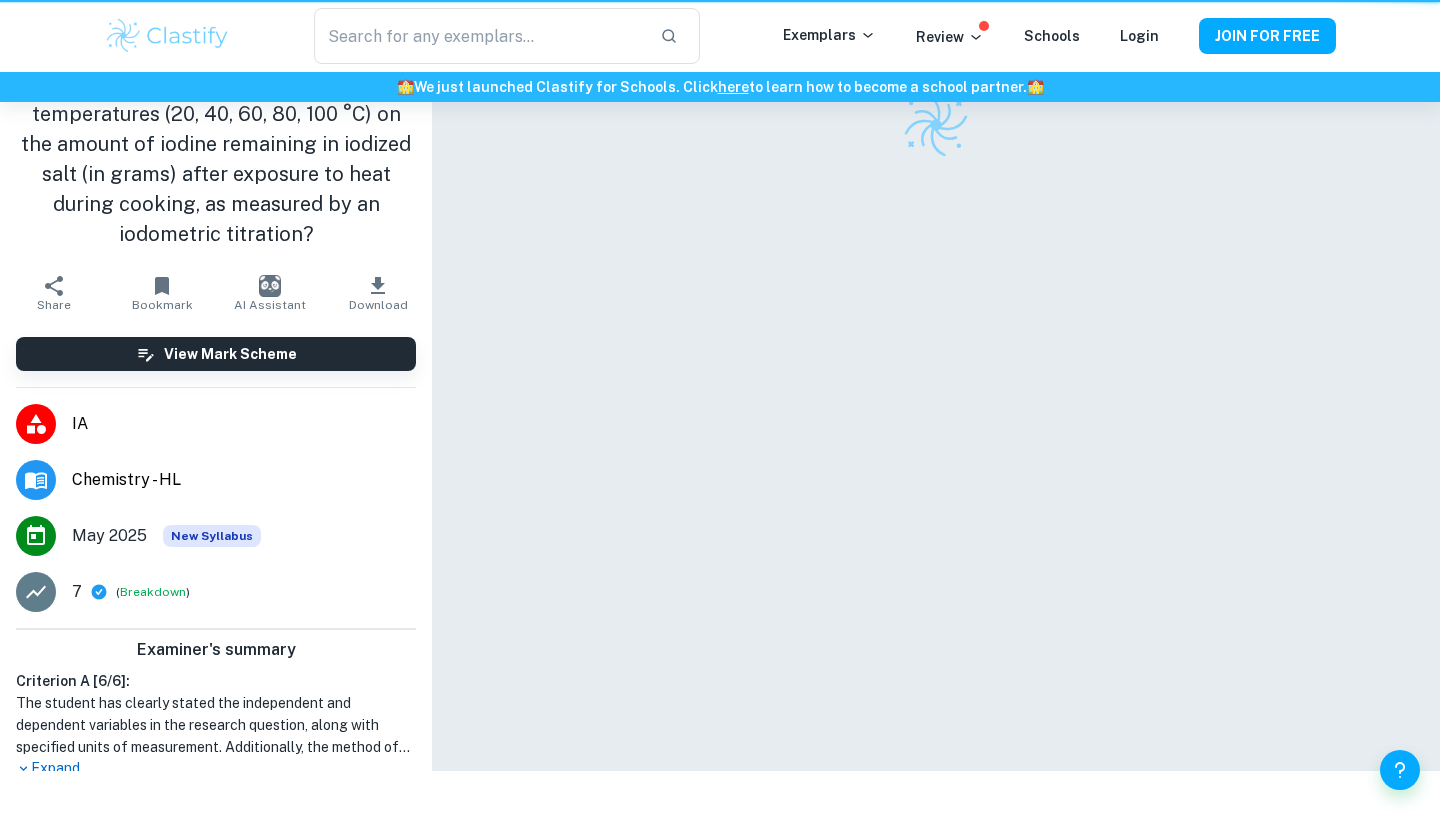 scroll, scrollTop: 0, scrollLeft: 0, axis: both 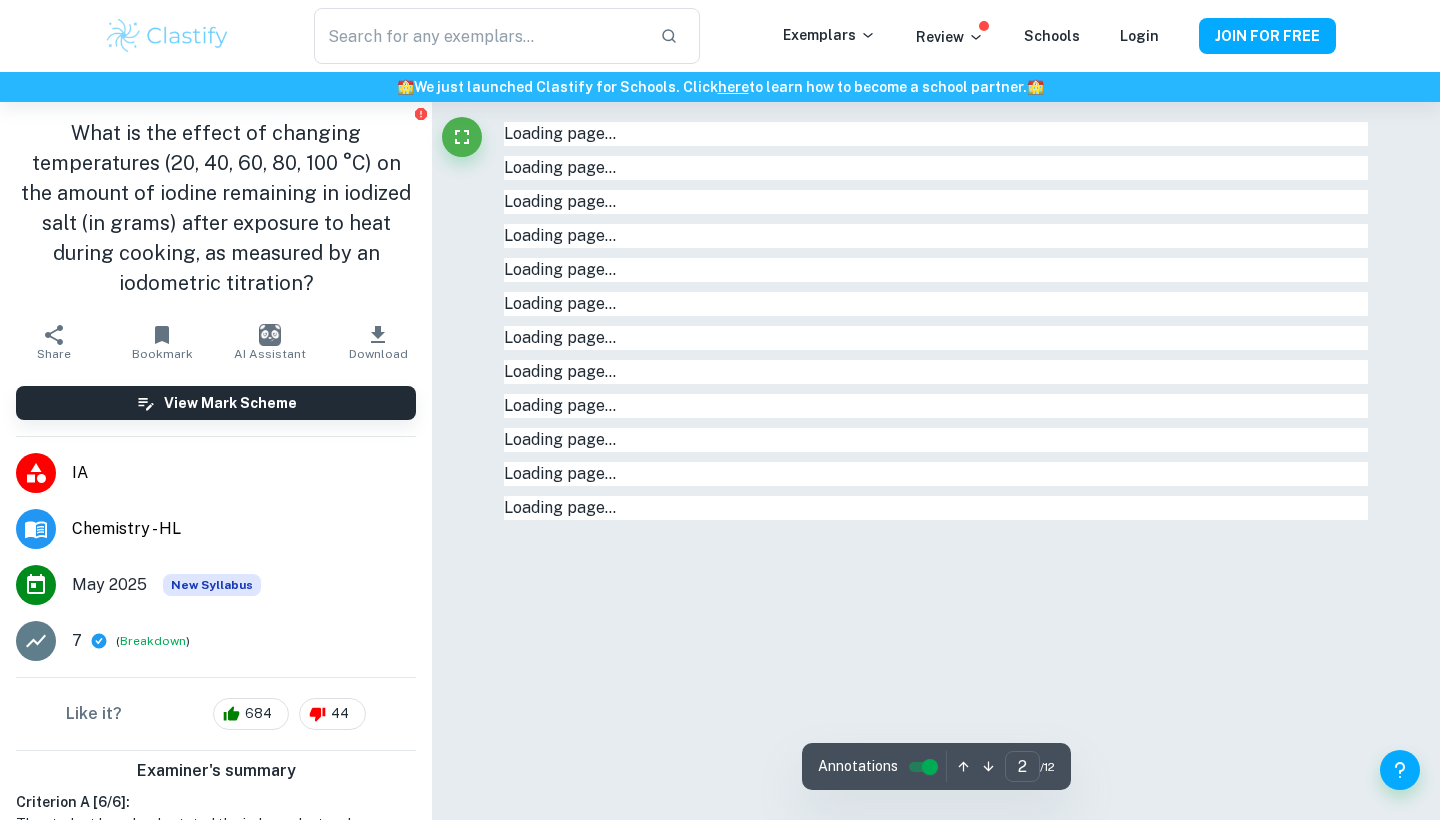 type on "1" 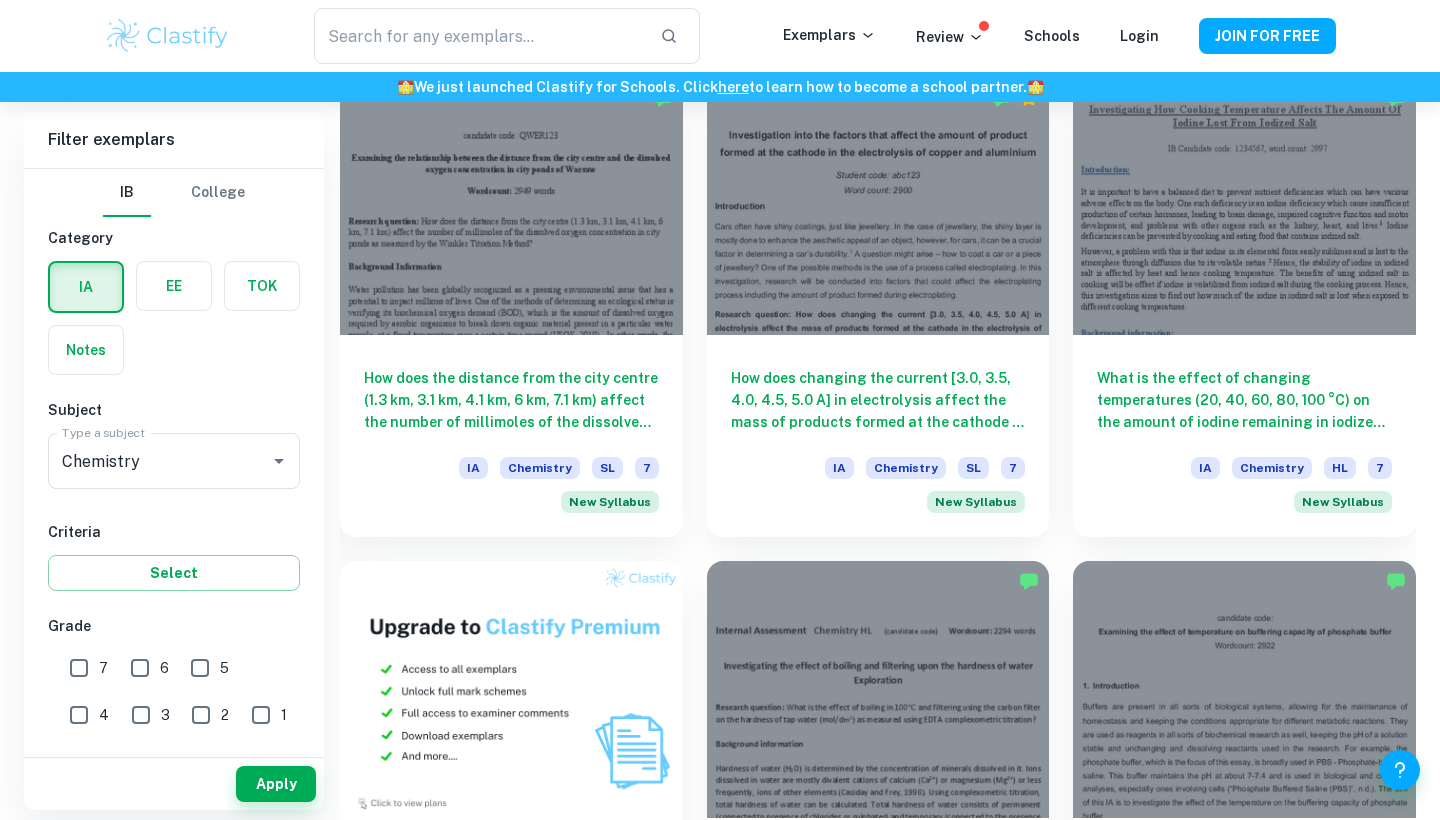 scroll, scrollTop: 1098, scrollLeft: 0, axis: vertical 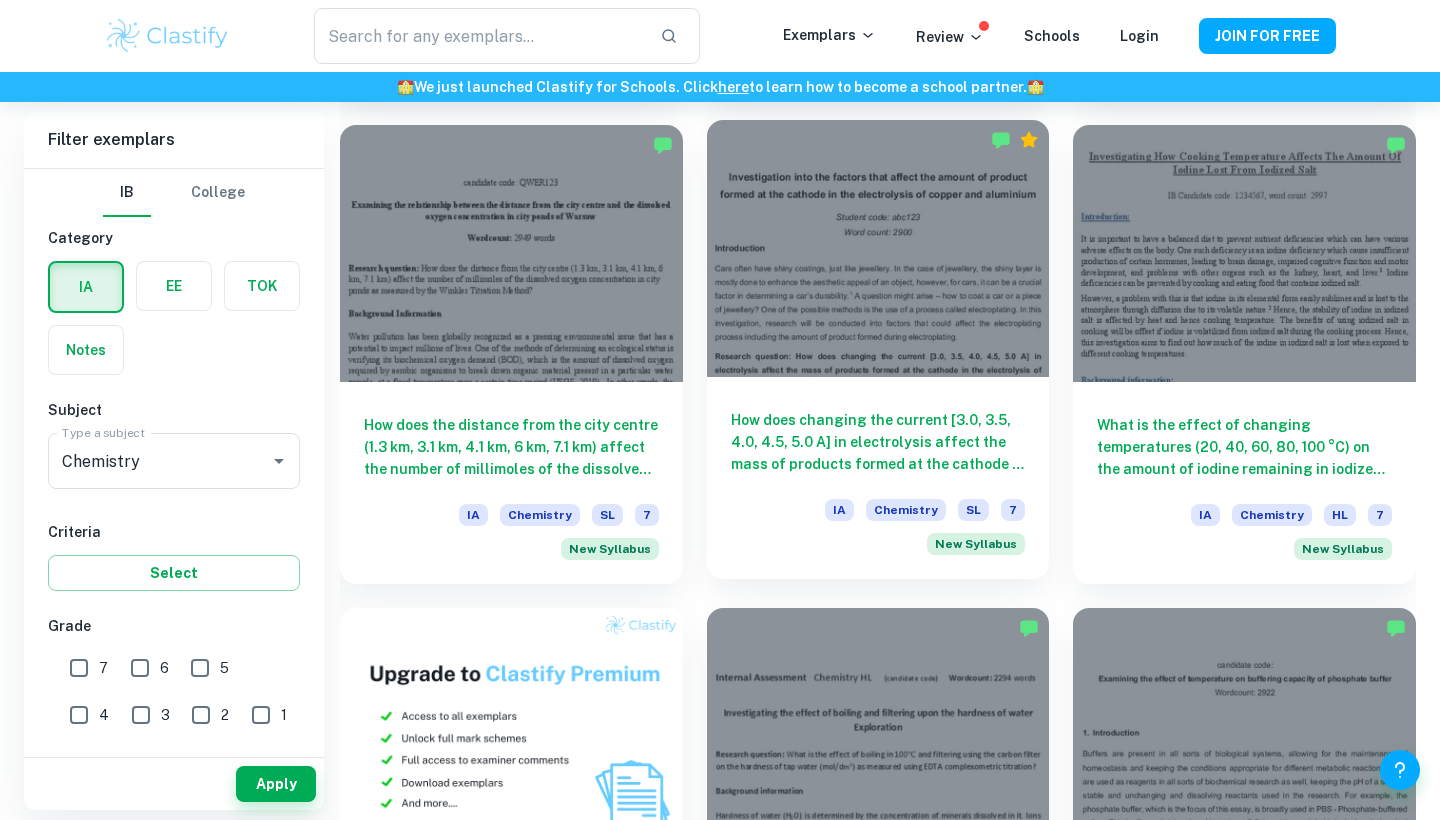 click on "How does changing the current [3.0, 3.5, 4.0, 4.5, 5.0 A] in electrolysis affect the mass of products formed at the cathode in the electrolysis of copper and aluminium respectively?" at bounding box center [878, 442] 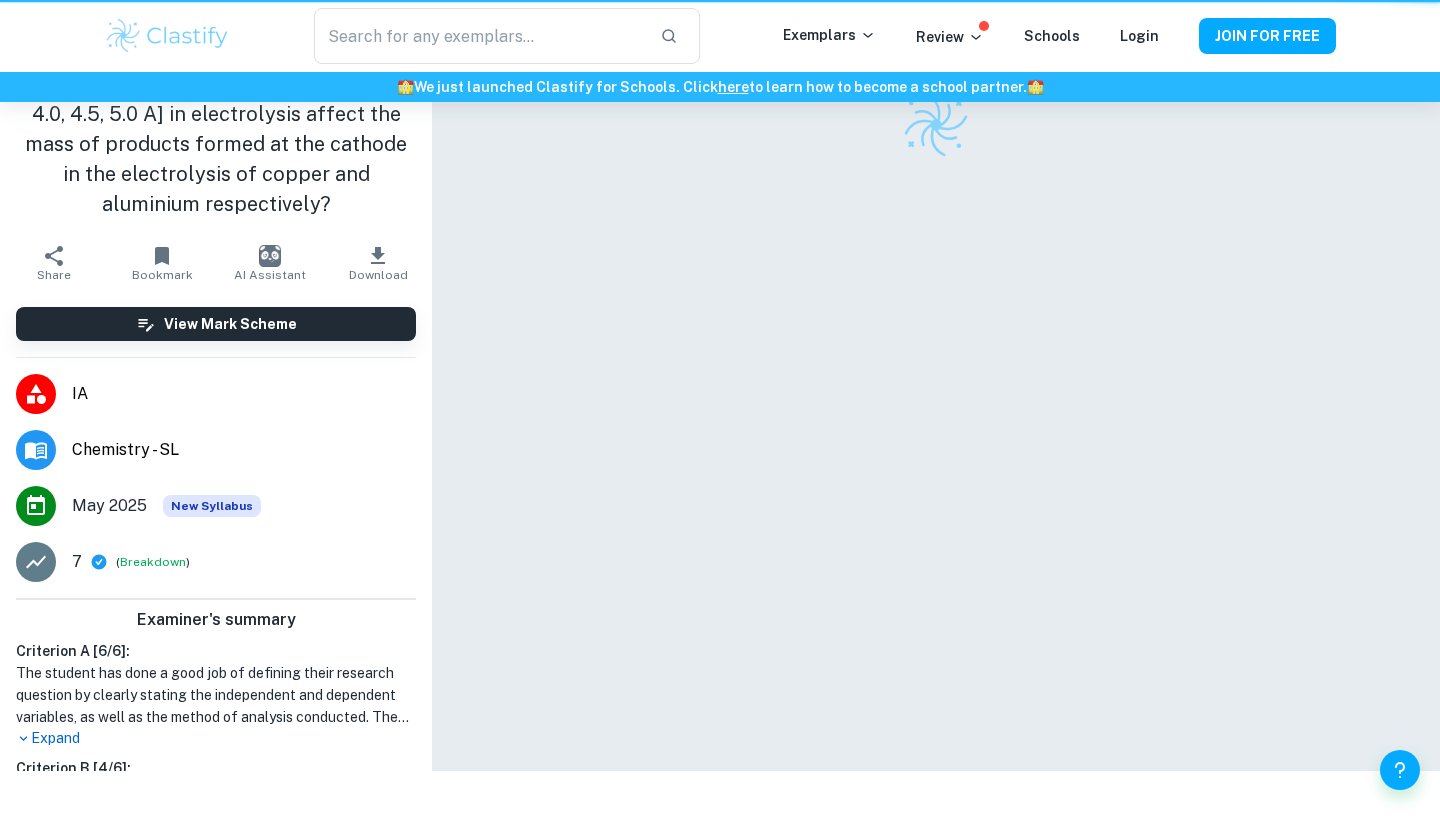 scroll, scrollTop: 0, scrollLeft: 0, axis: both 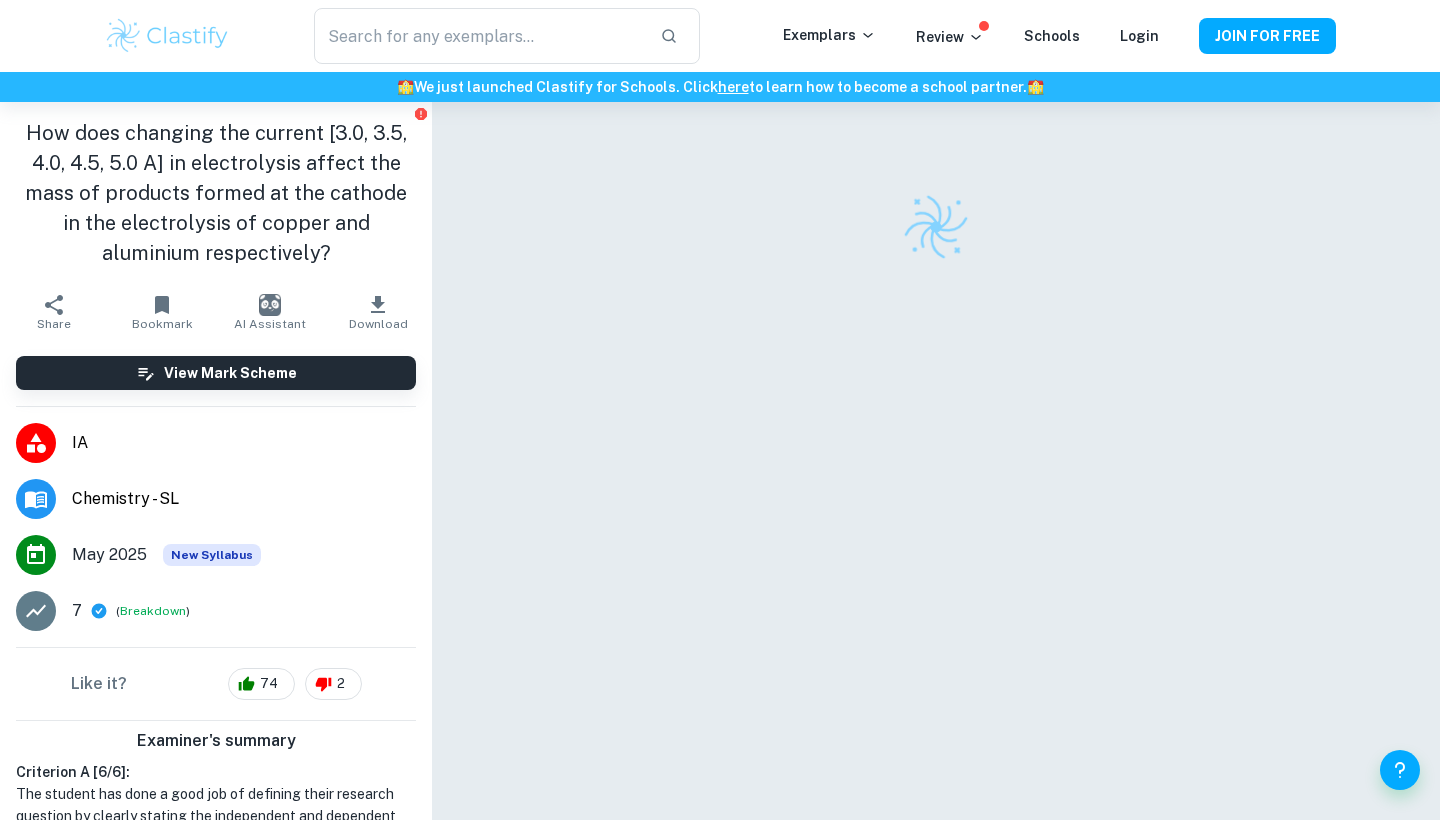 click on "How does changing the current [3.0, 3.5, 4.0, 4.5, 5.0 A] in electrolysis affect the mass of products formed at the cathode in the electrolysis of copper and aluminium respectively?" at bounding box center [216, 193] 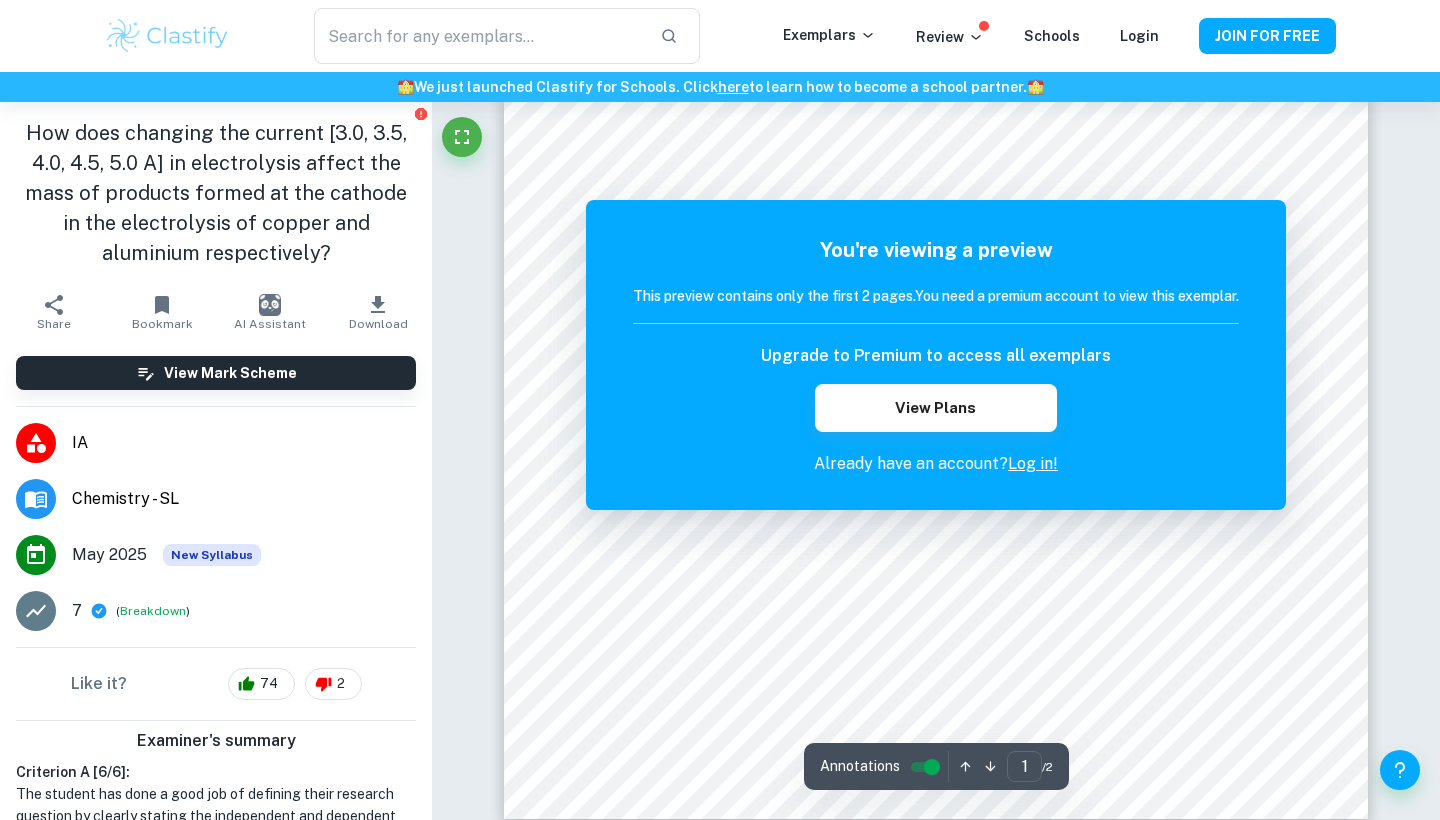 scroll, scrollTop: 446, scrollLeft: 0, axis: vertical 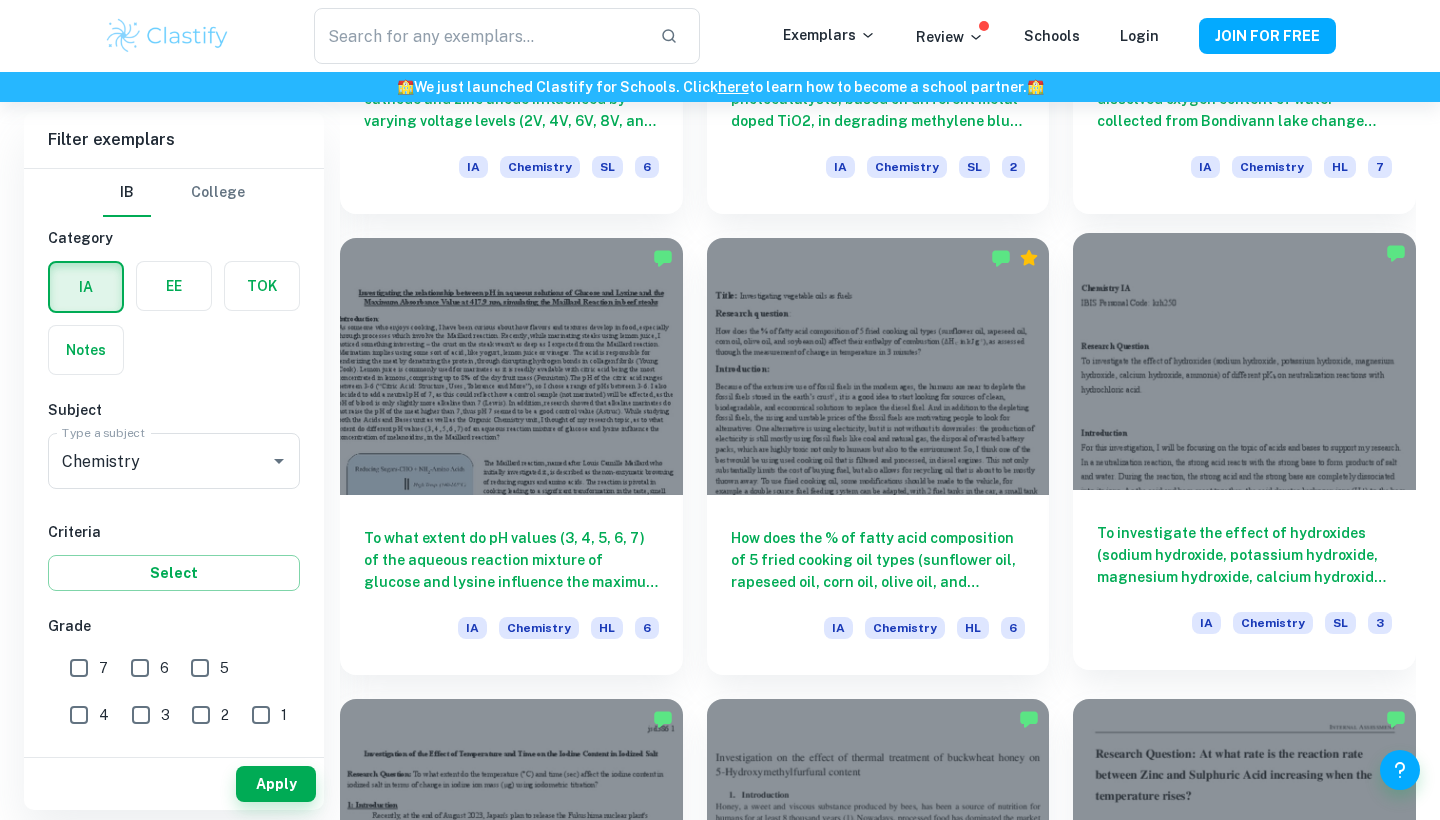 click on "To investigate the effect of hydroxides (sodium hydroxide, potassium hydroxide, magnesium hydroxide, calcium hydroxide, ammonia) of different pKb on neutralization reactions with hydrochloric acid." at bounding box center (1244, 555) 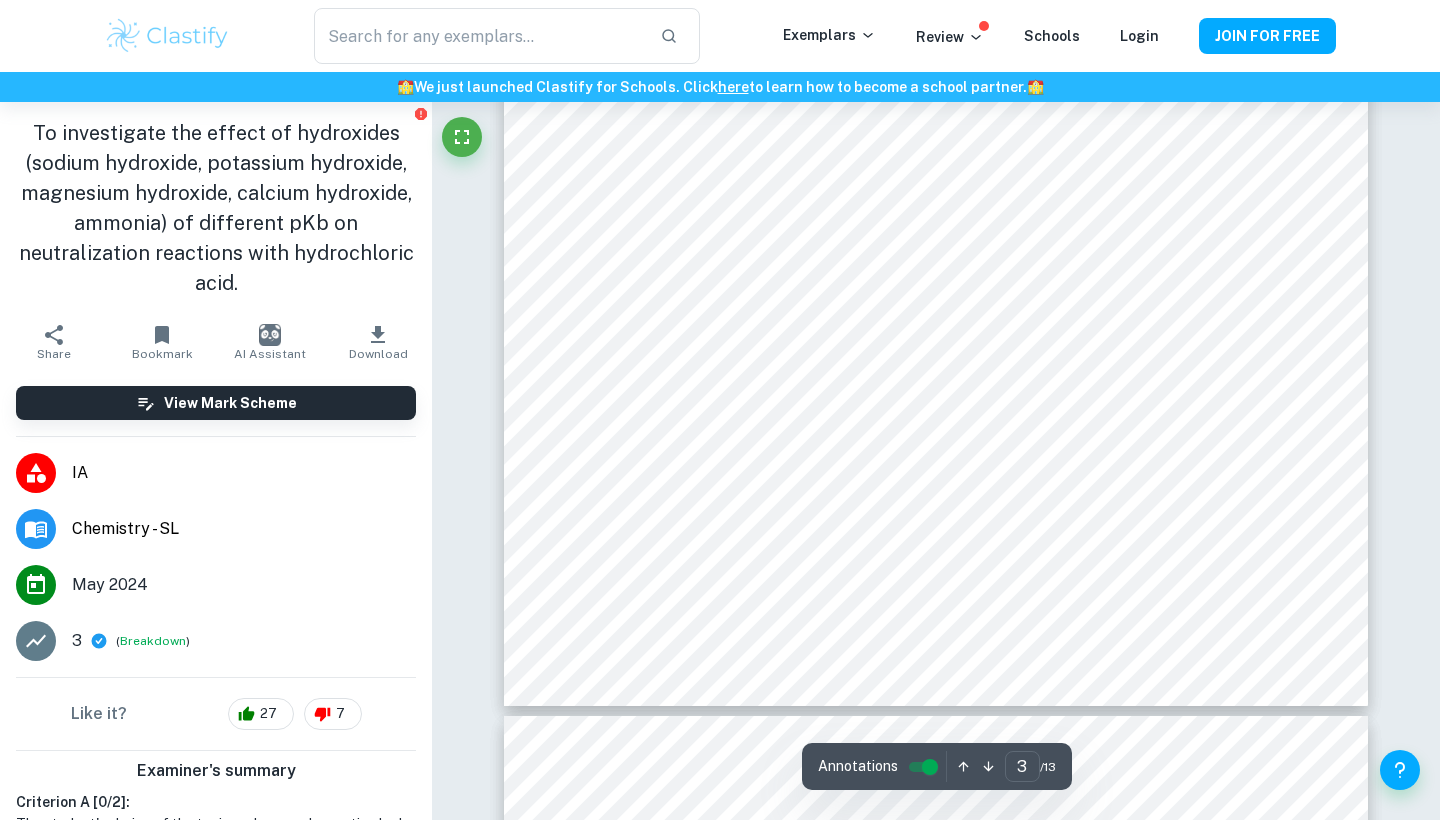 scroll, scrollTop: 3098, scrollLeft: 0, axis: vertical 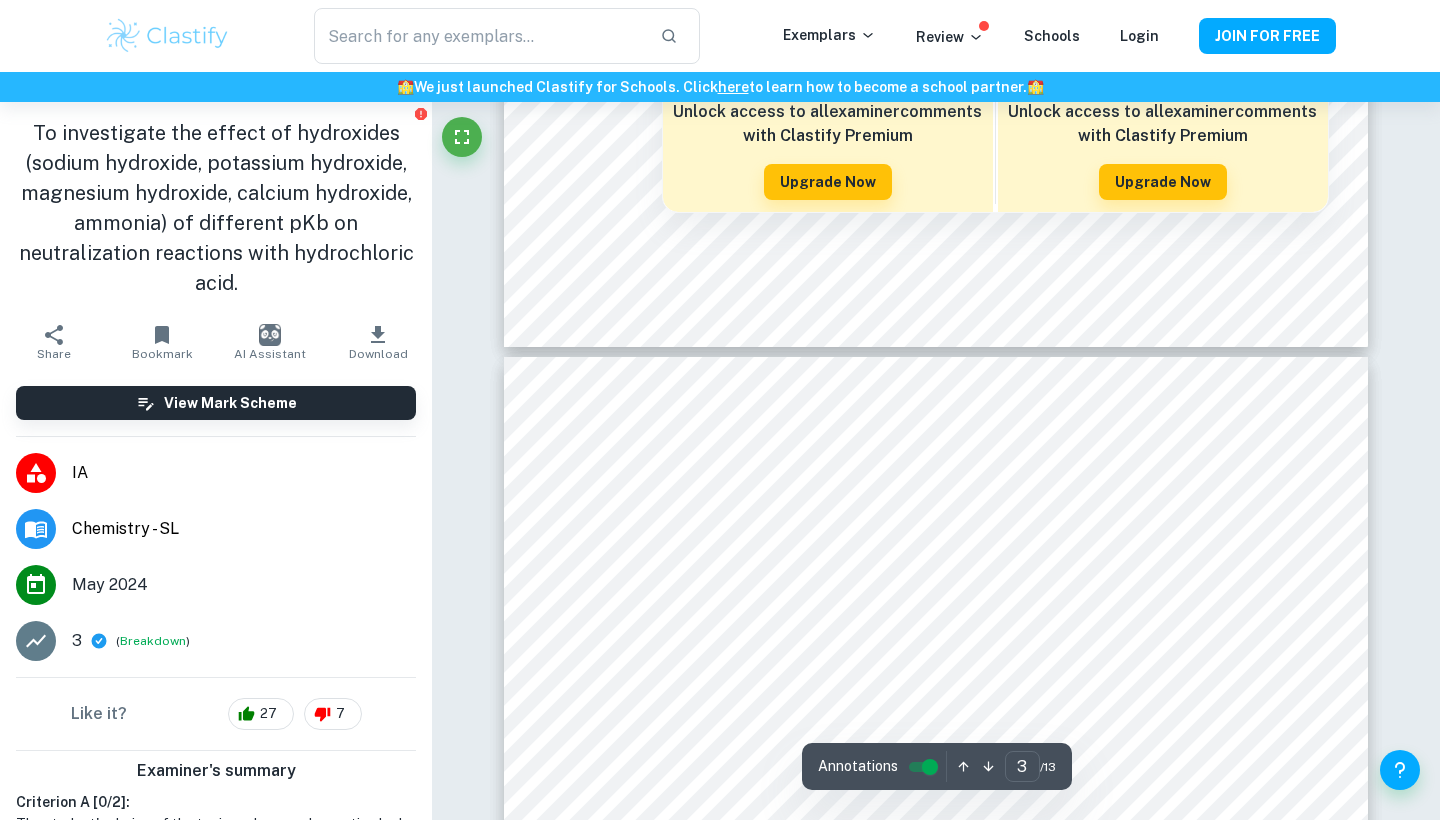 type on "4" 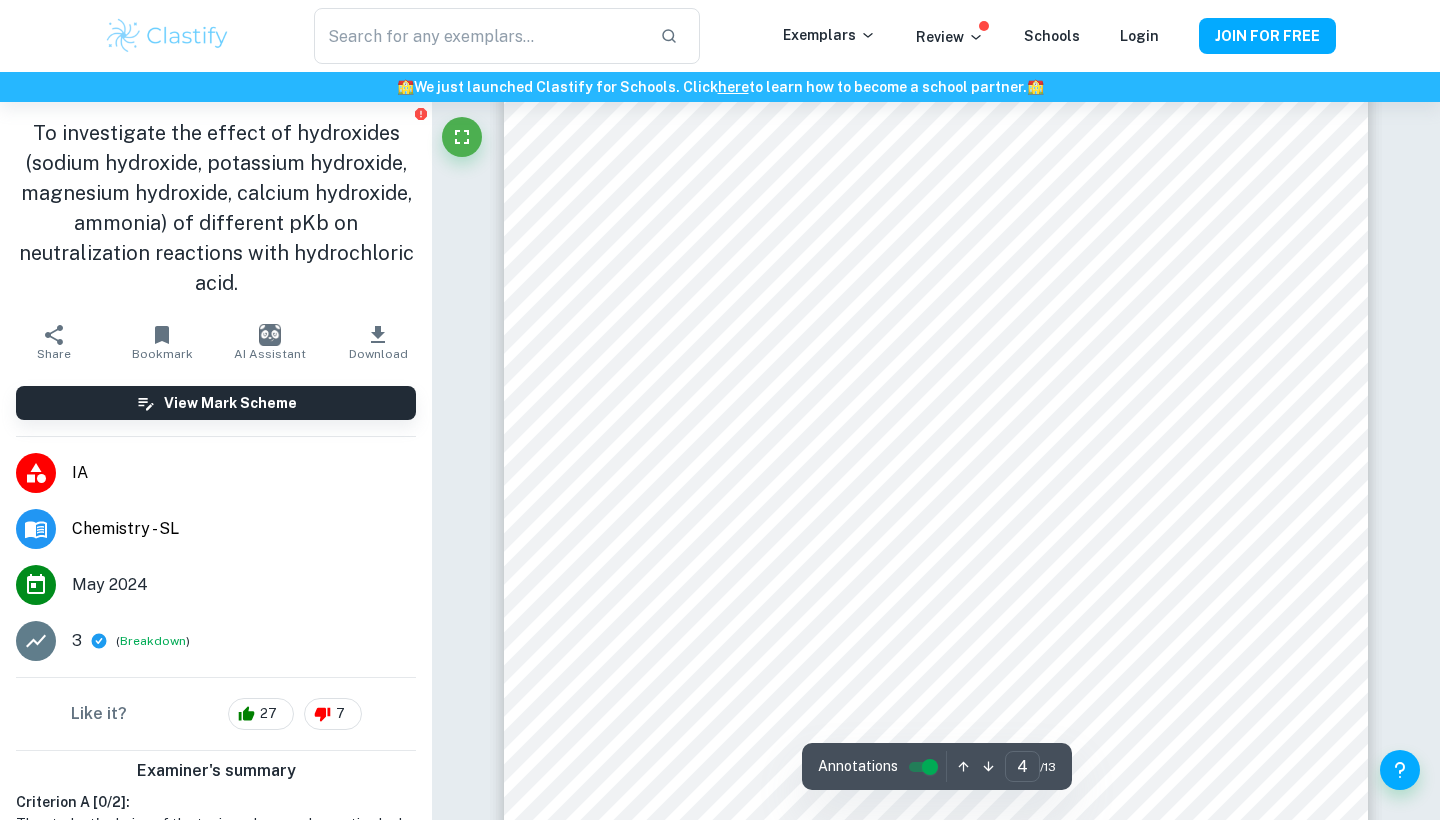 scroll, scrollTop: 4023, scrollLeft: 0, axis: vertical 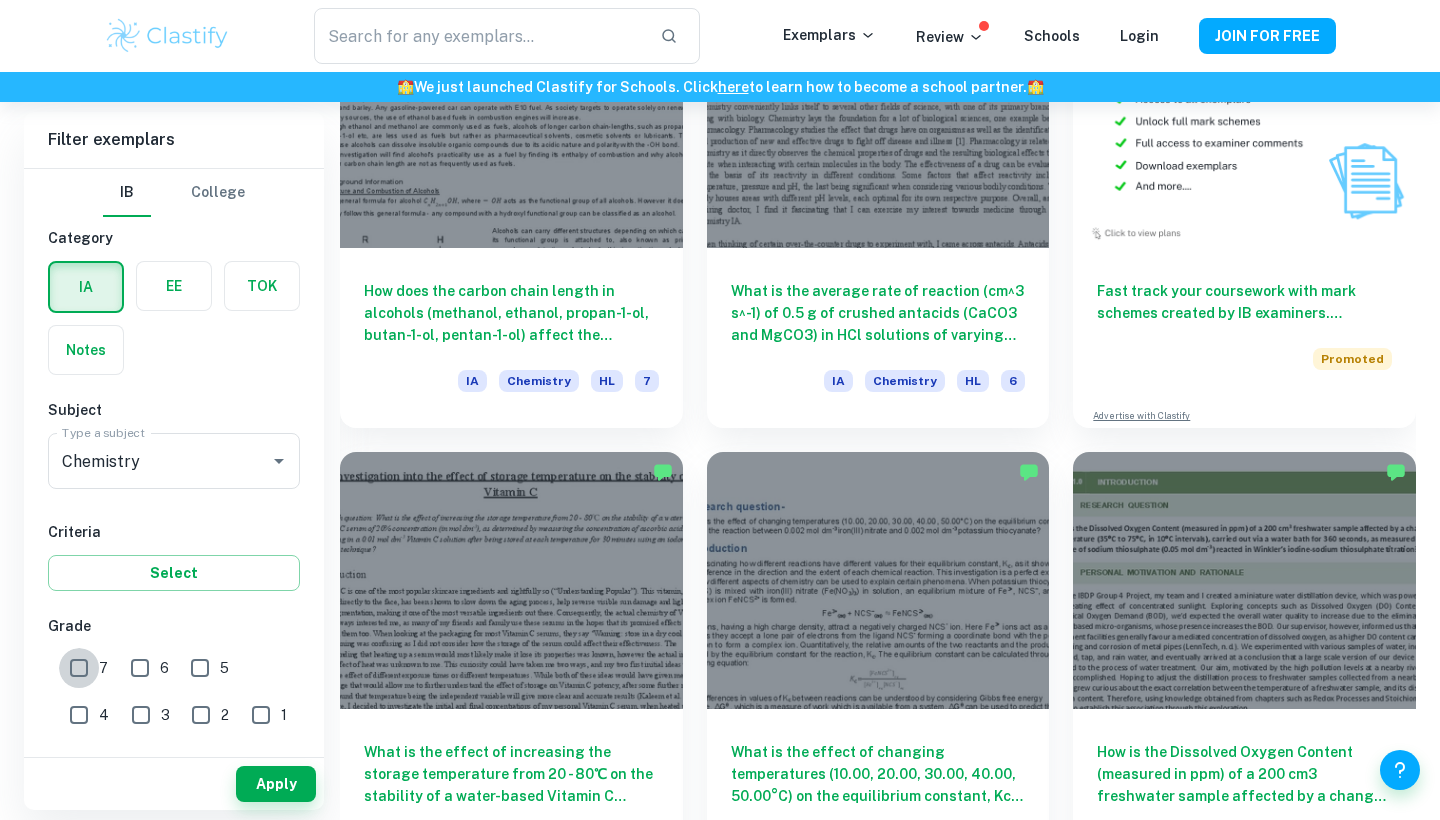 click on "7" at bounding box center [79, 668] 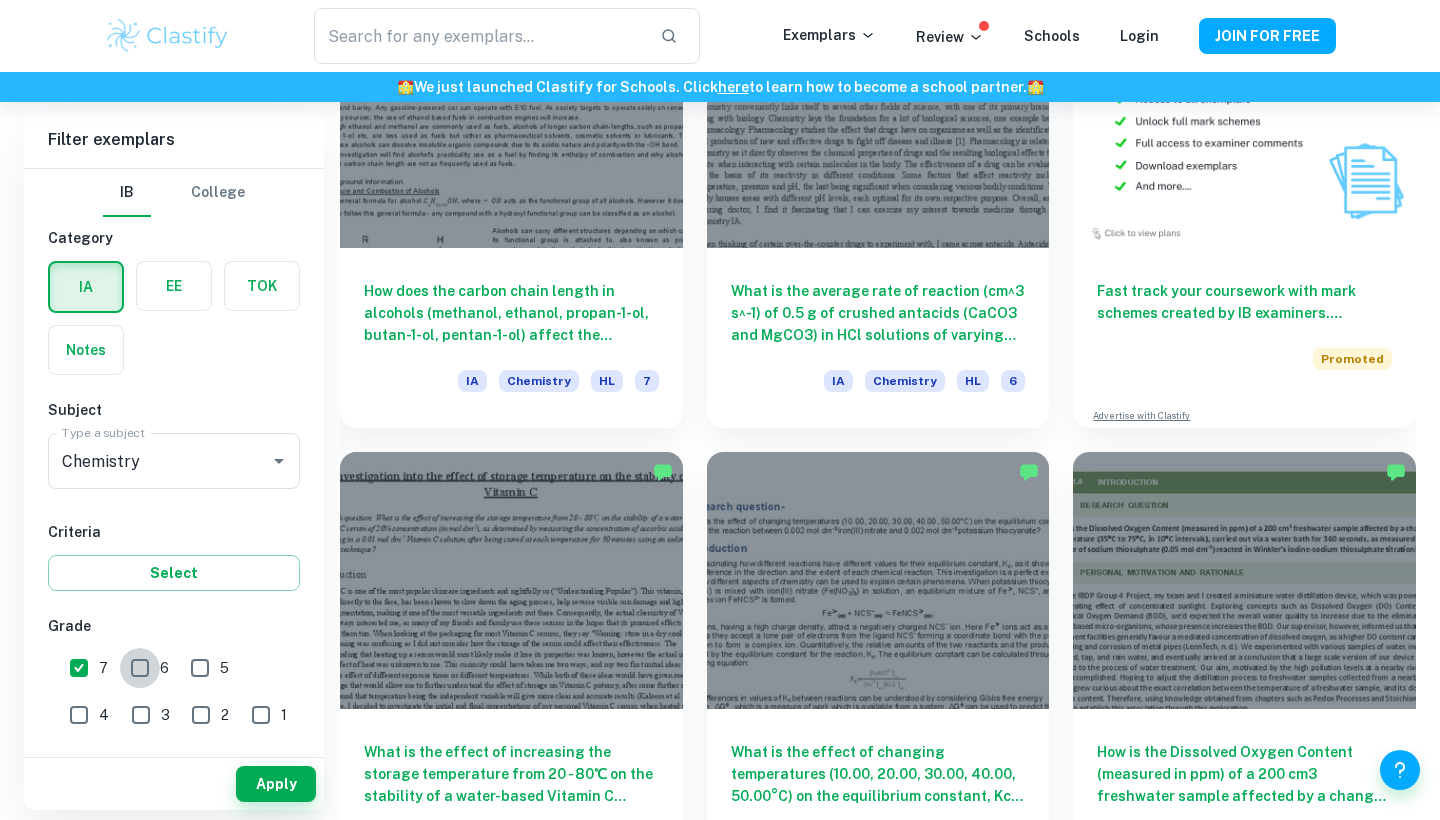 click on "6" at bounding box center (140, 668) 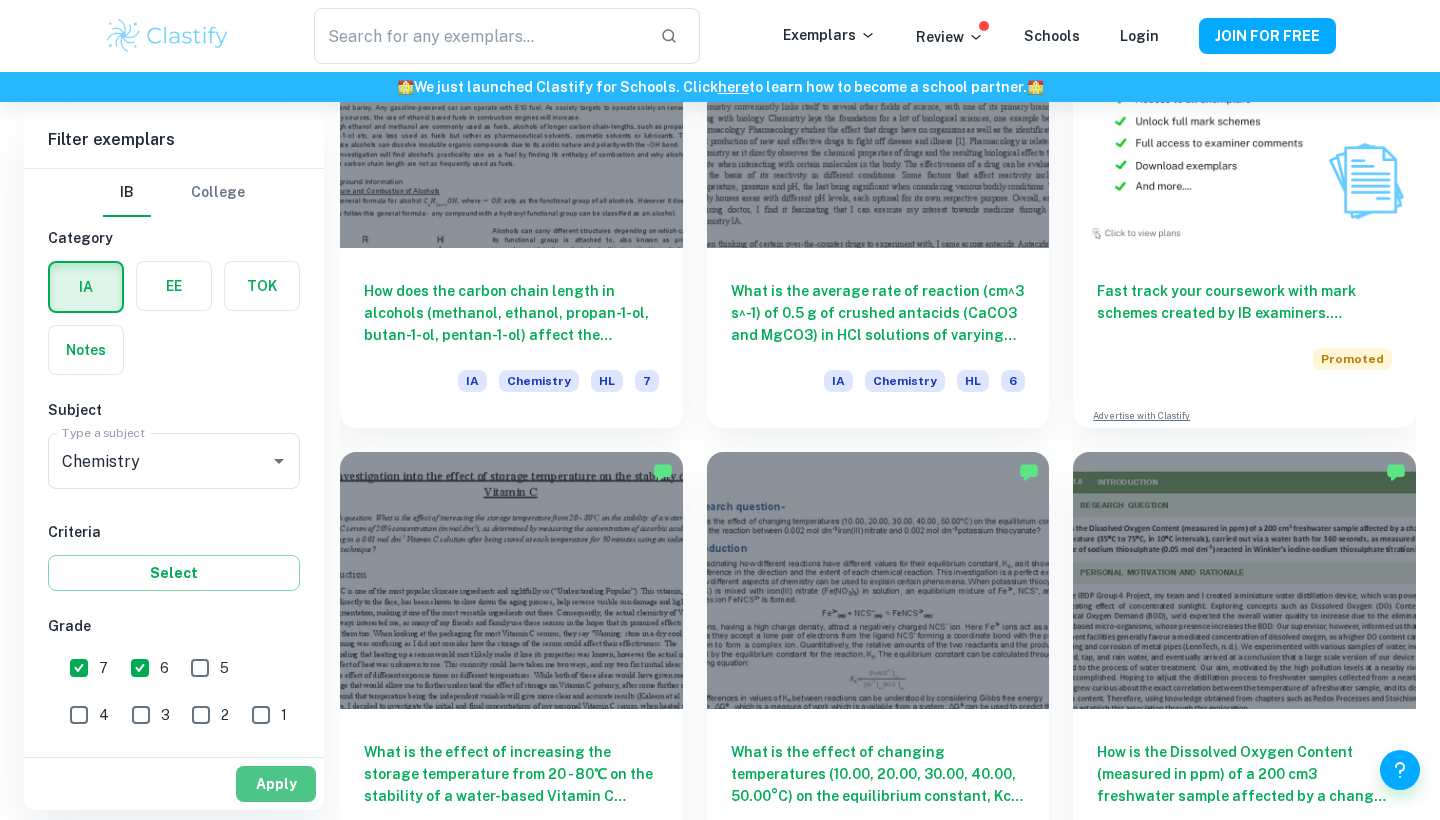 click on "Apply" at bounding box center [276, 784] 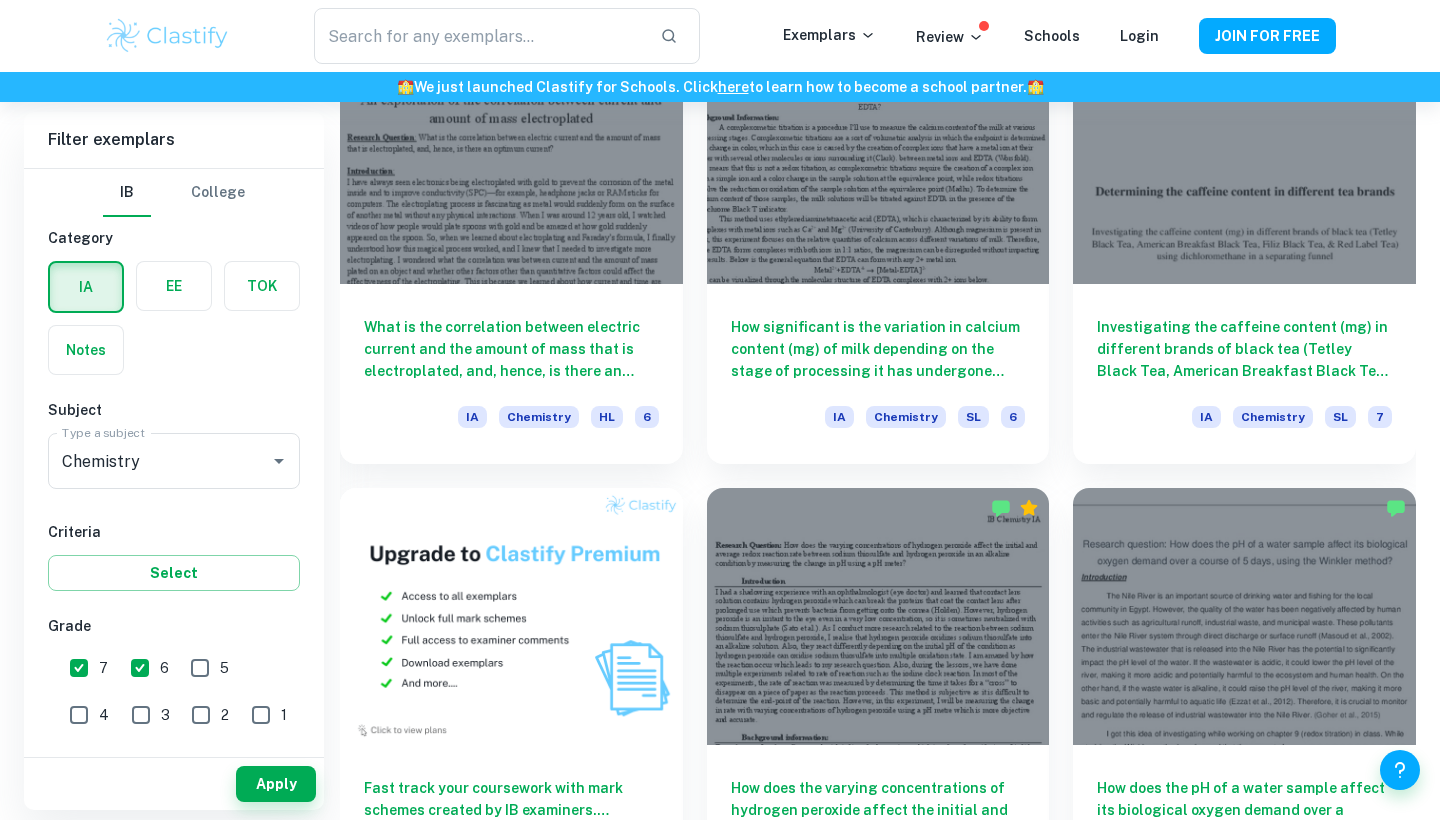 scroll, scrollTop: 8652, scrollLeft: 0, axis: vertical 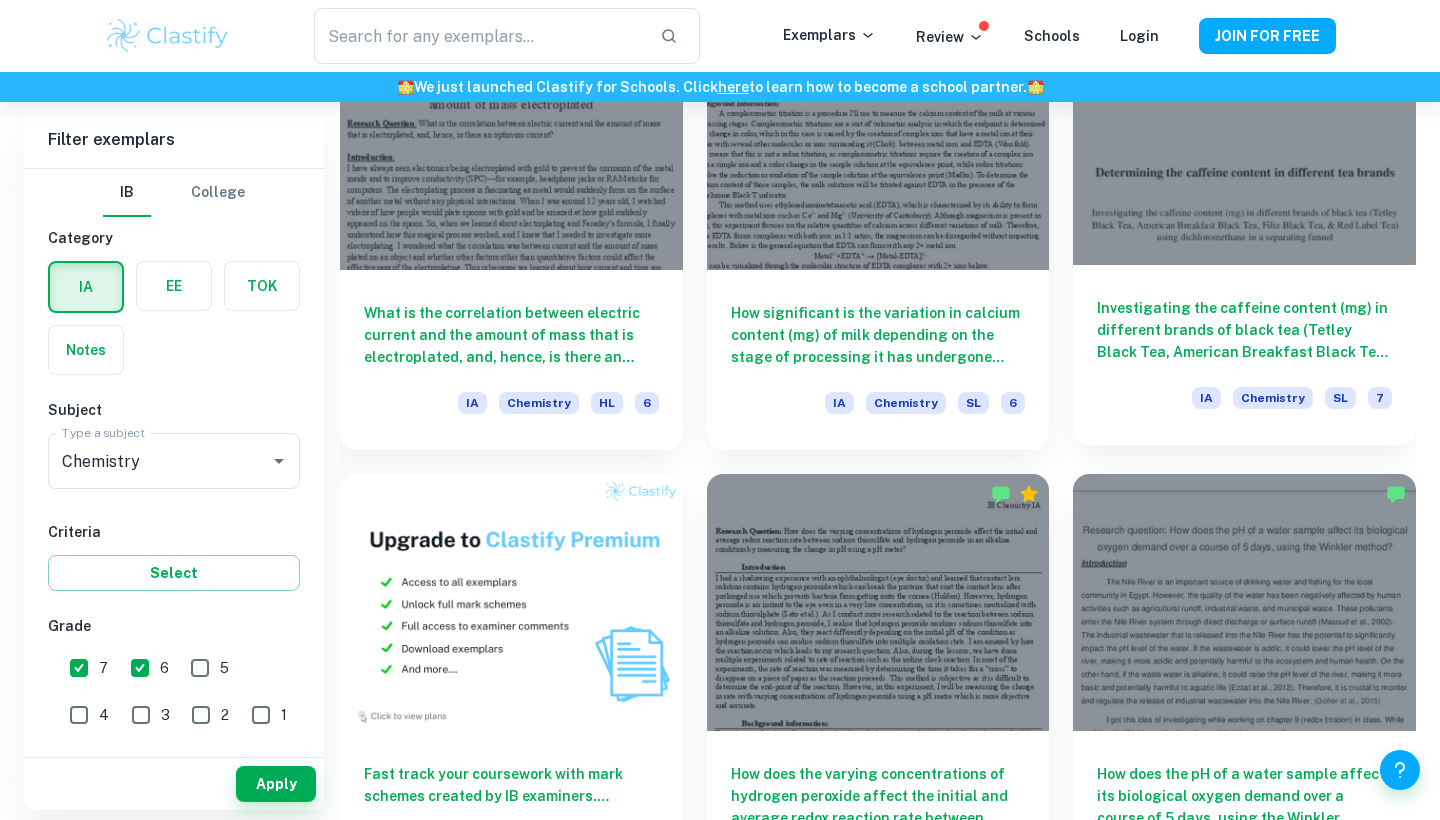 click on "Investigating the caffeine content (mg) in different brands of black tea (Tetley  Black Tea, American Breakfast Black Tea, Filiz Black Tea, & Red Label Tea) using dichloromethane in a separating funnel" at bounding box center [1244, 330] 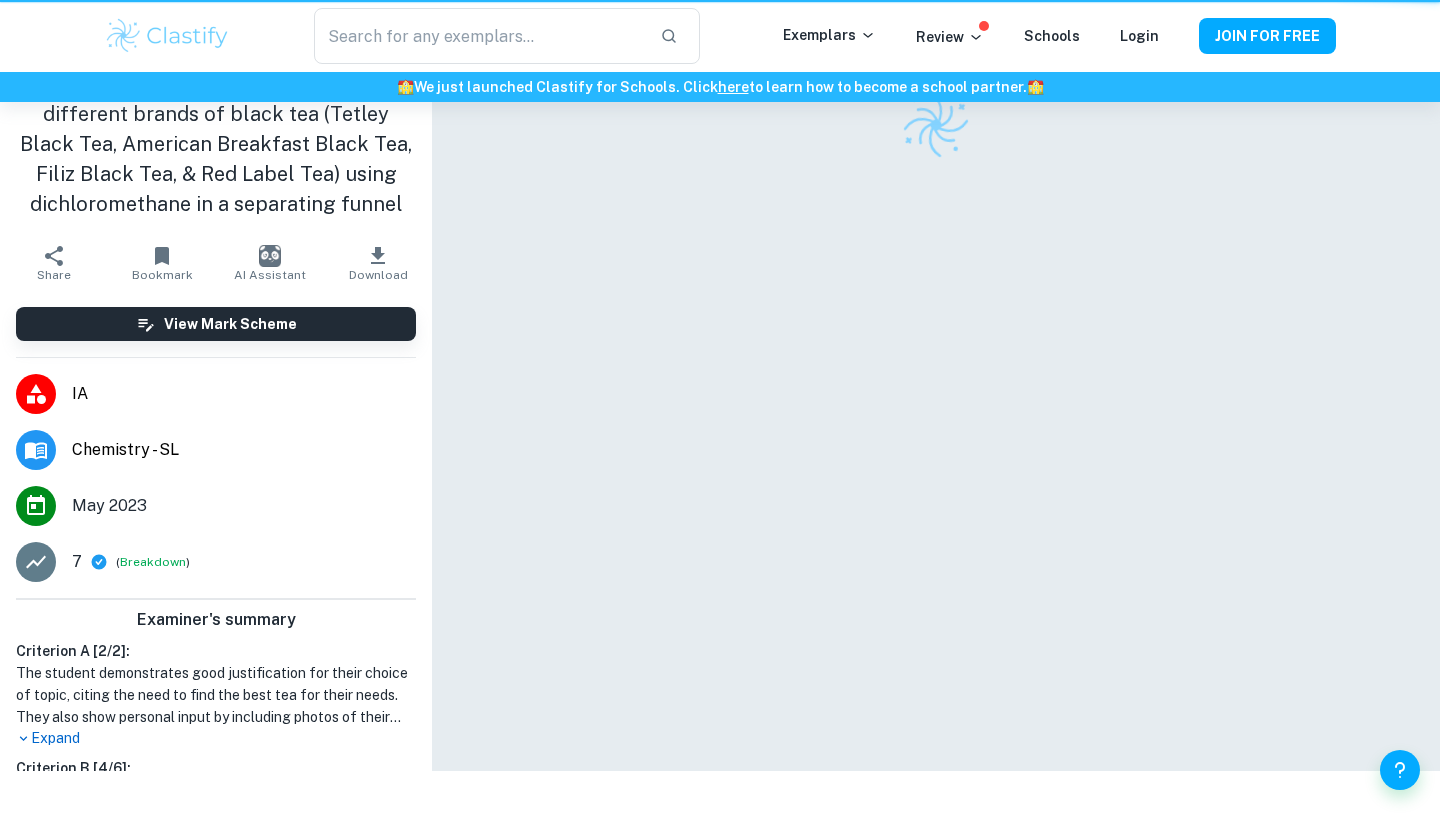 scroll, scrollTop: 0, scrollLeft: 0, axis: both 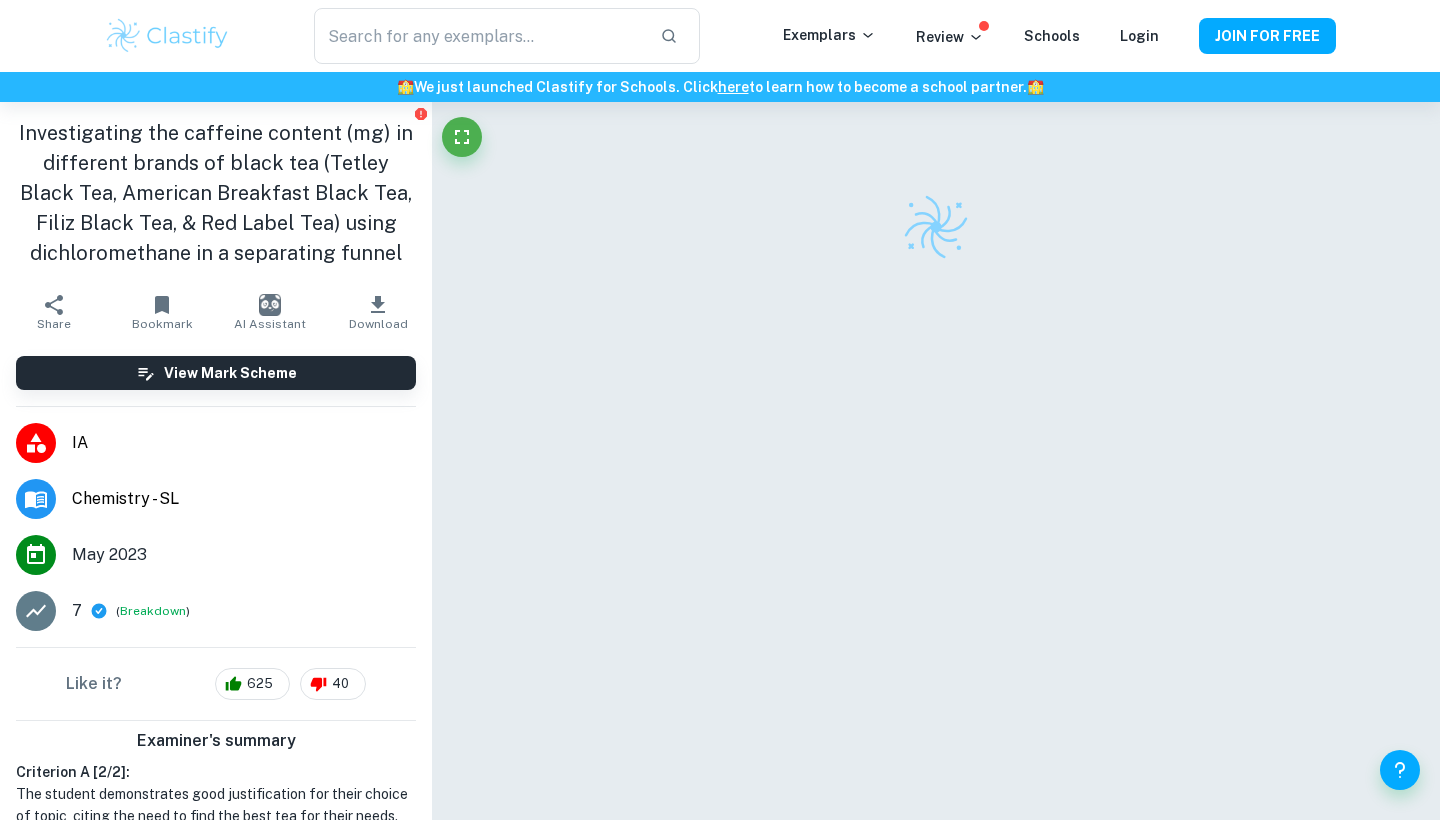 click on "Investigating the caffeine content (mg) in different brands of black tea (Tetley  Black Tea, American Breakfast Black Tea, Filiz Black Tea, & Red Label Tea) using dichloromethane in a separating funnel" at bounding box center [216, 193] 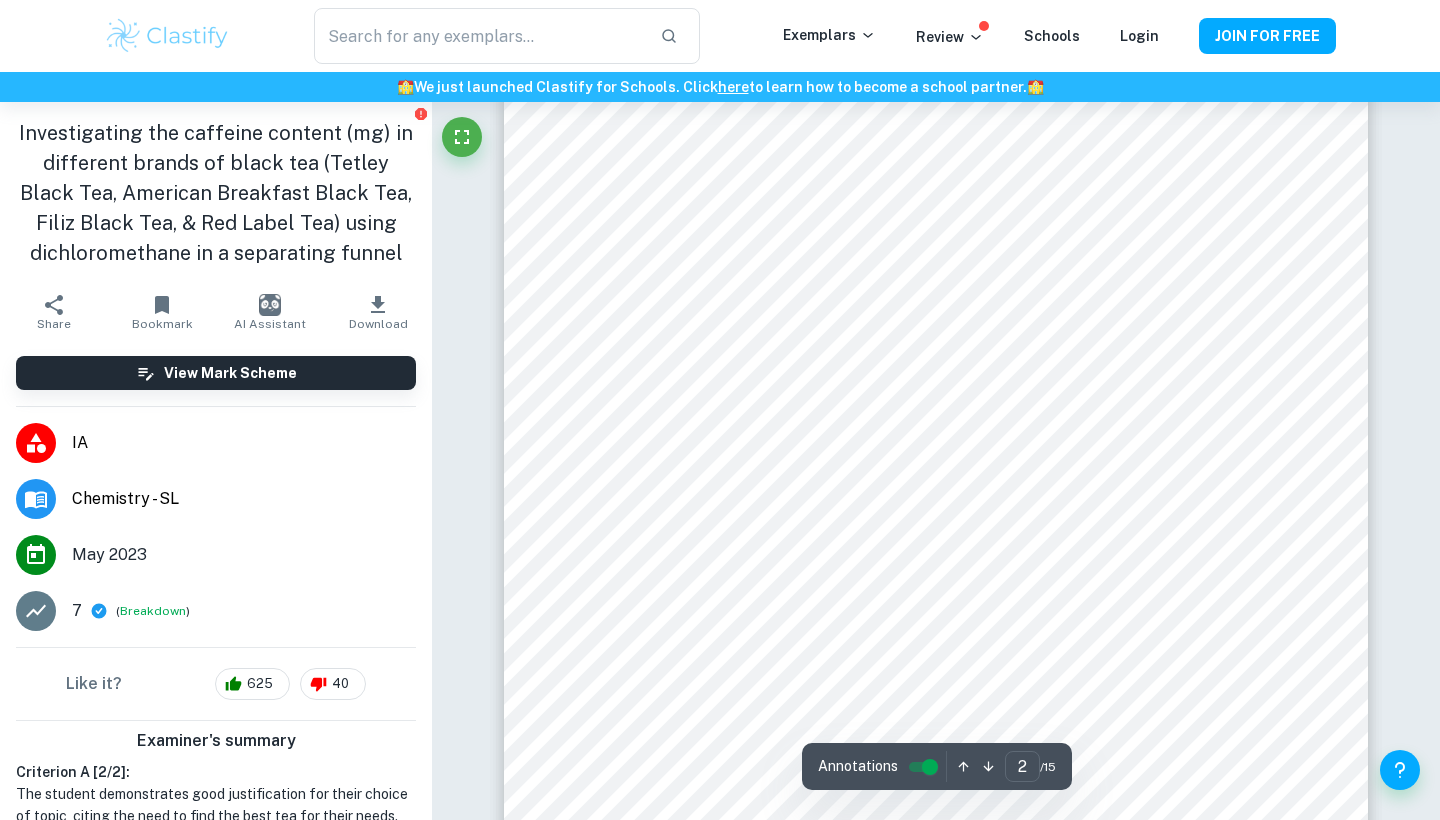 scroll, scrollTop: 1507, scrollLeft: 0, axis: vertical 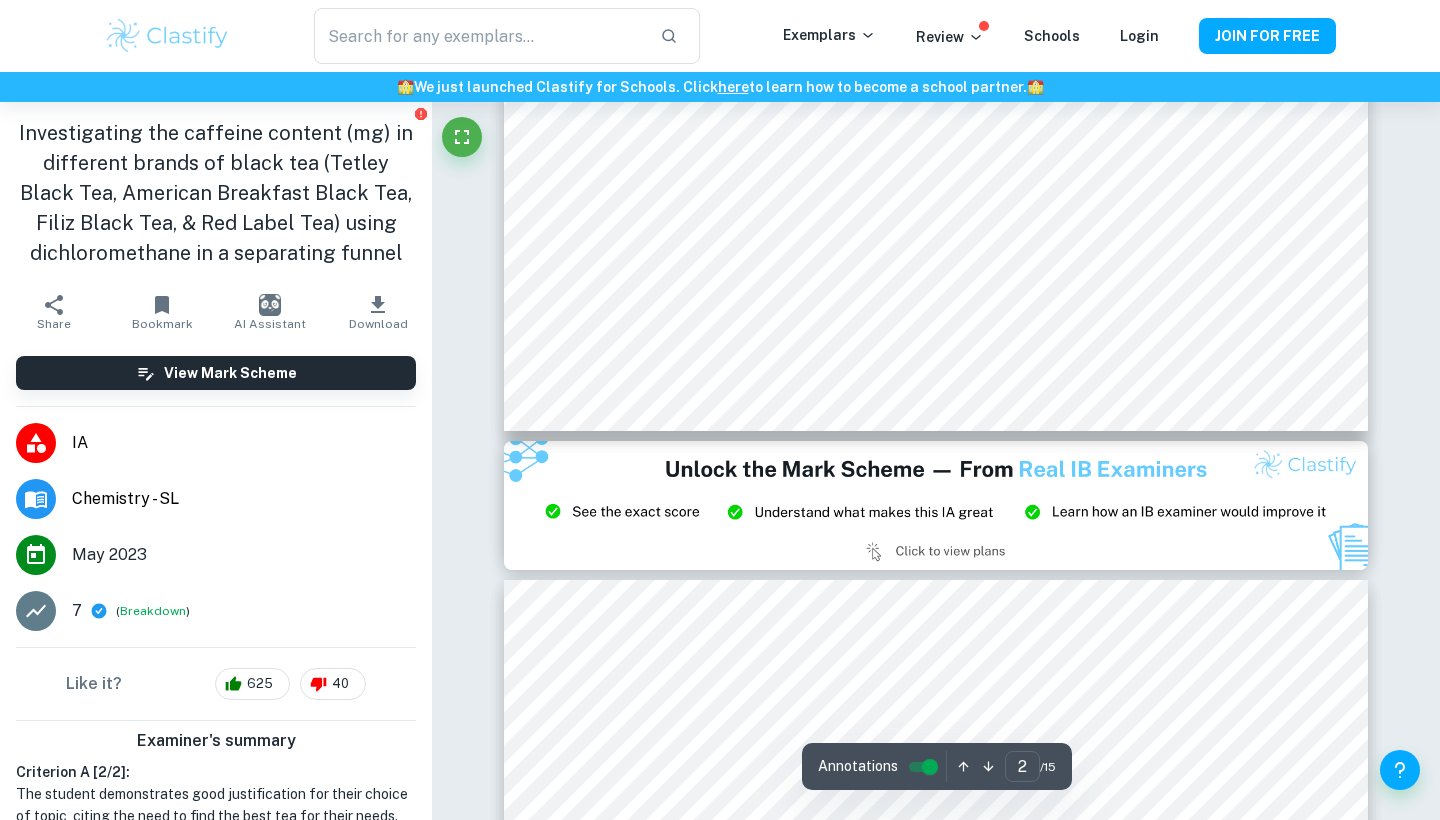 type on "3" 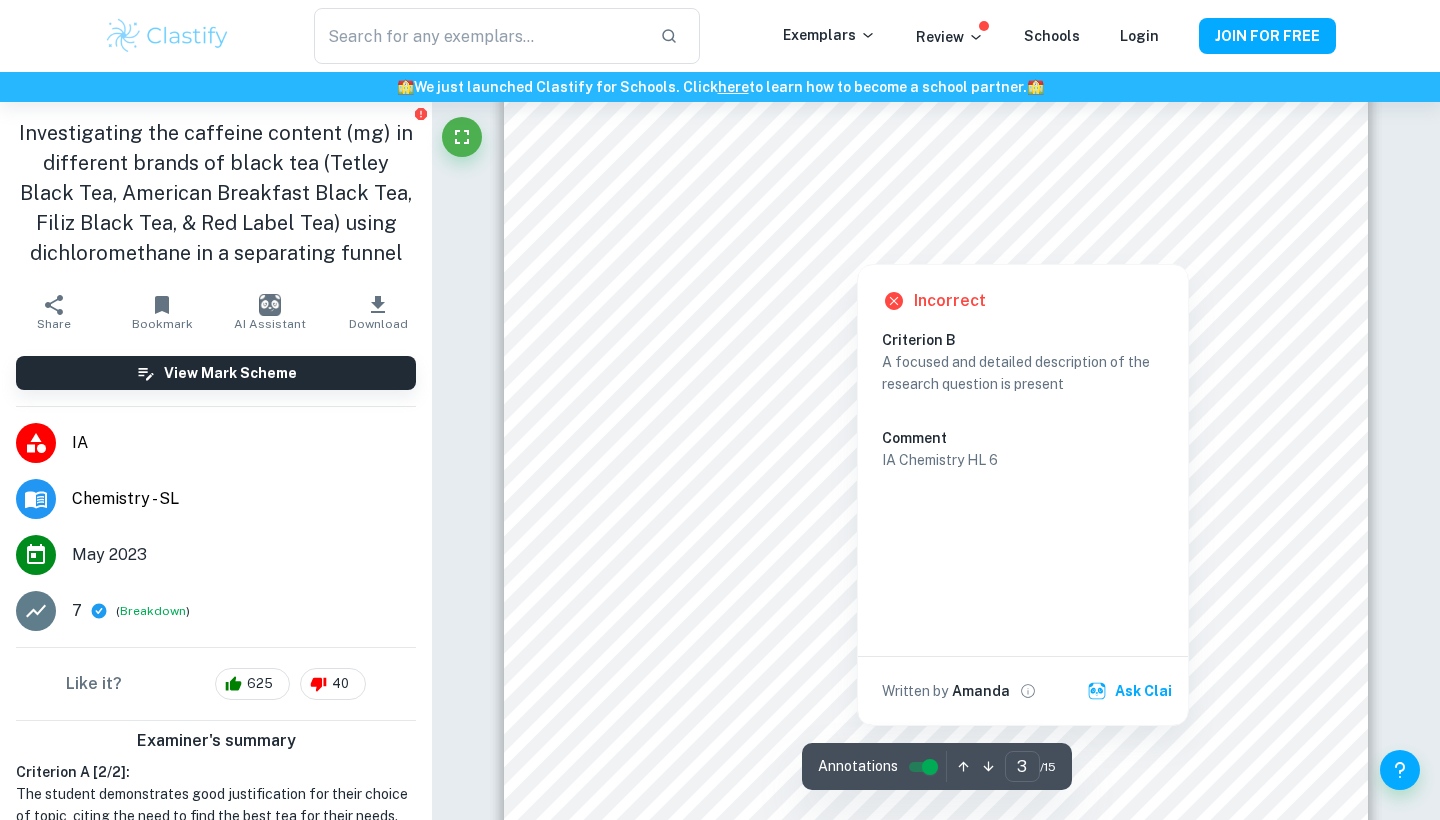 scroll, scrollTop: 2881, scrollLeft: 0, axis: vertical 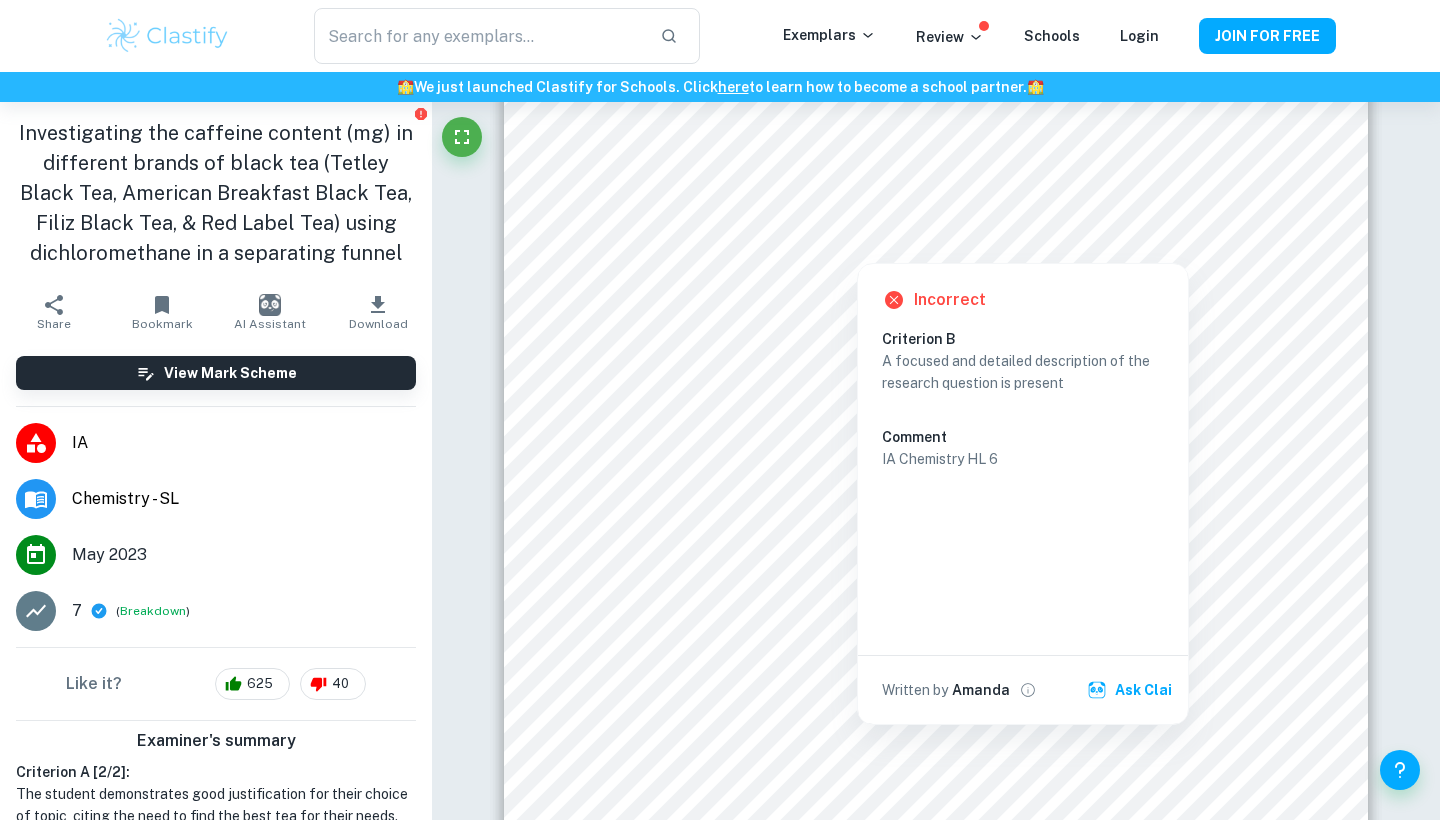 drag, startPoint x: 1096, startPoint y: 480, endPoint x: 932, endPoint y: 616, distance: 213.05399 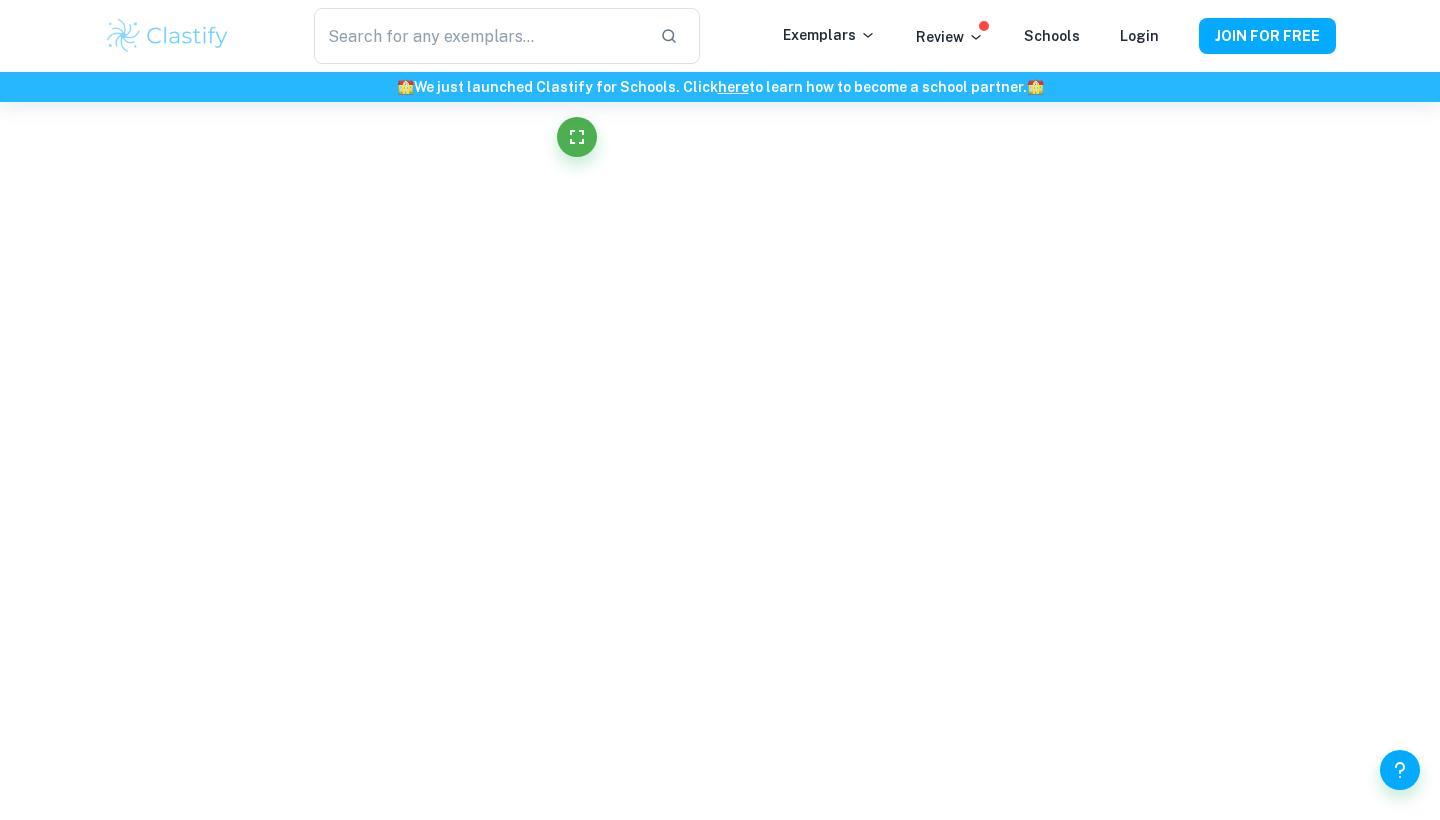 scroll, scrollTop: 2786, scrollLeft: 0, axis: vertical 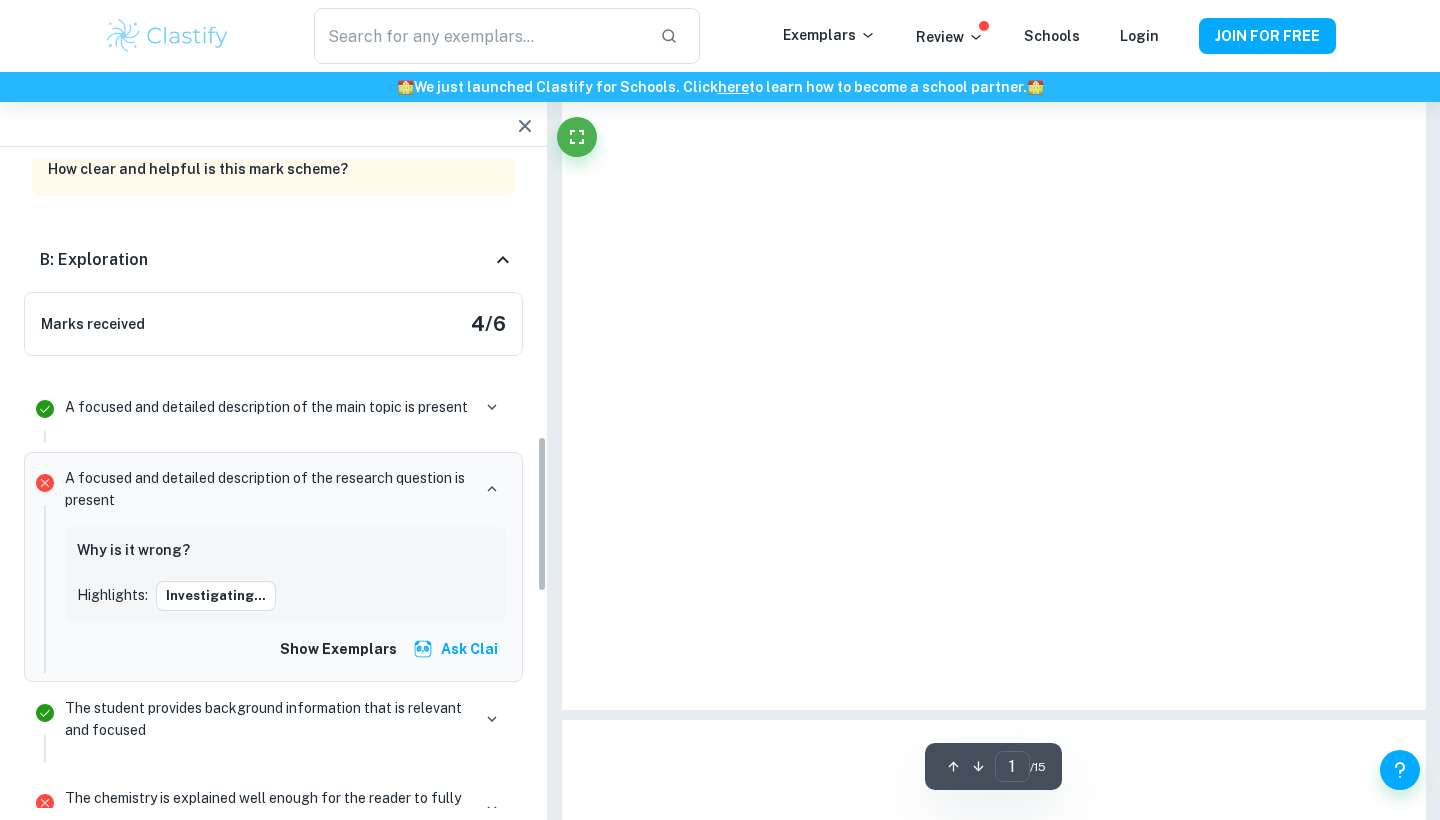 type on "3" 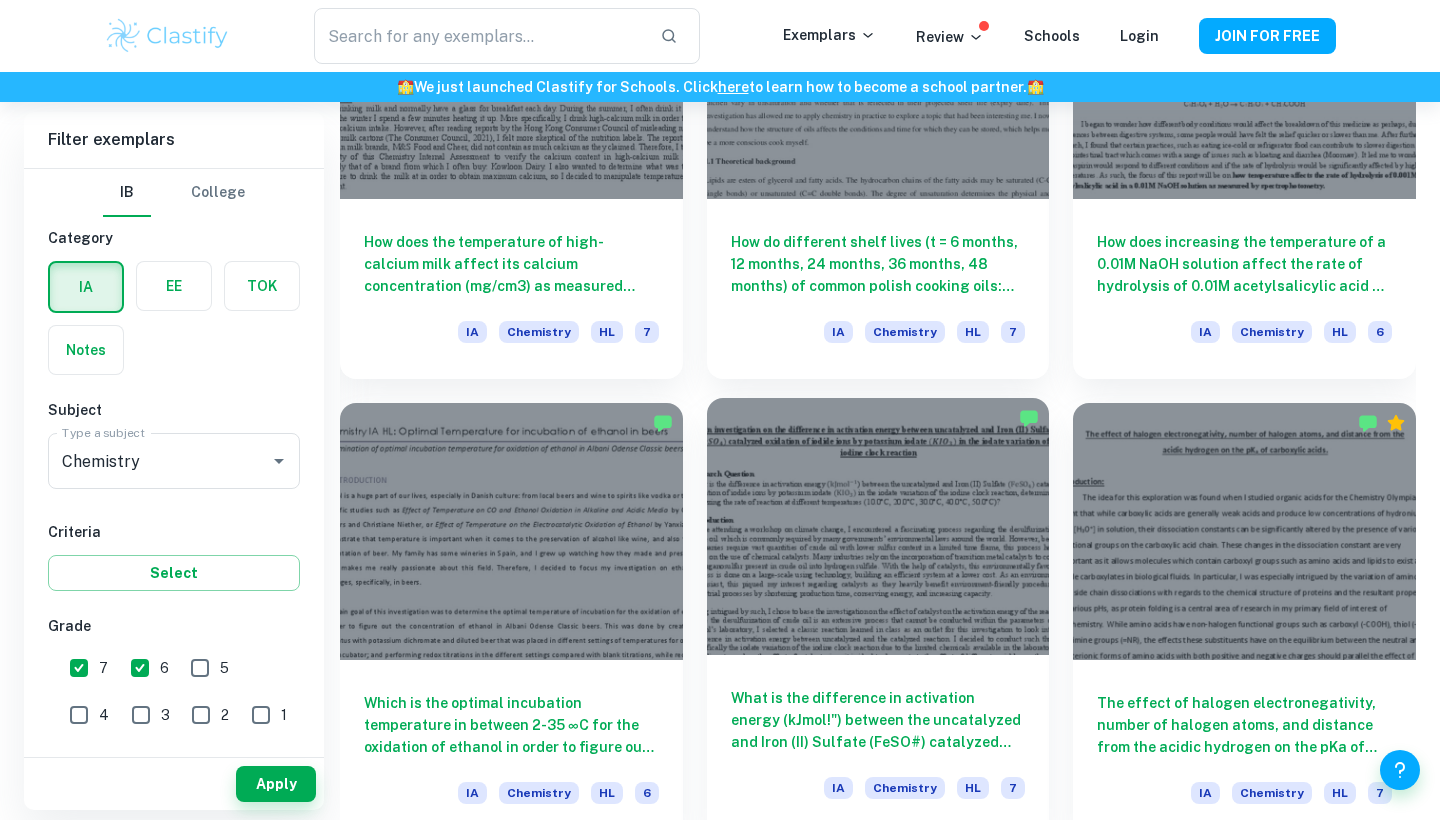 scroll, scrollTop: 7334, scrollLeft: 0, axis: vertical 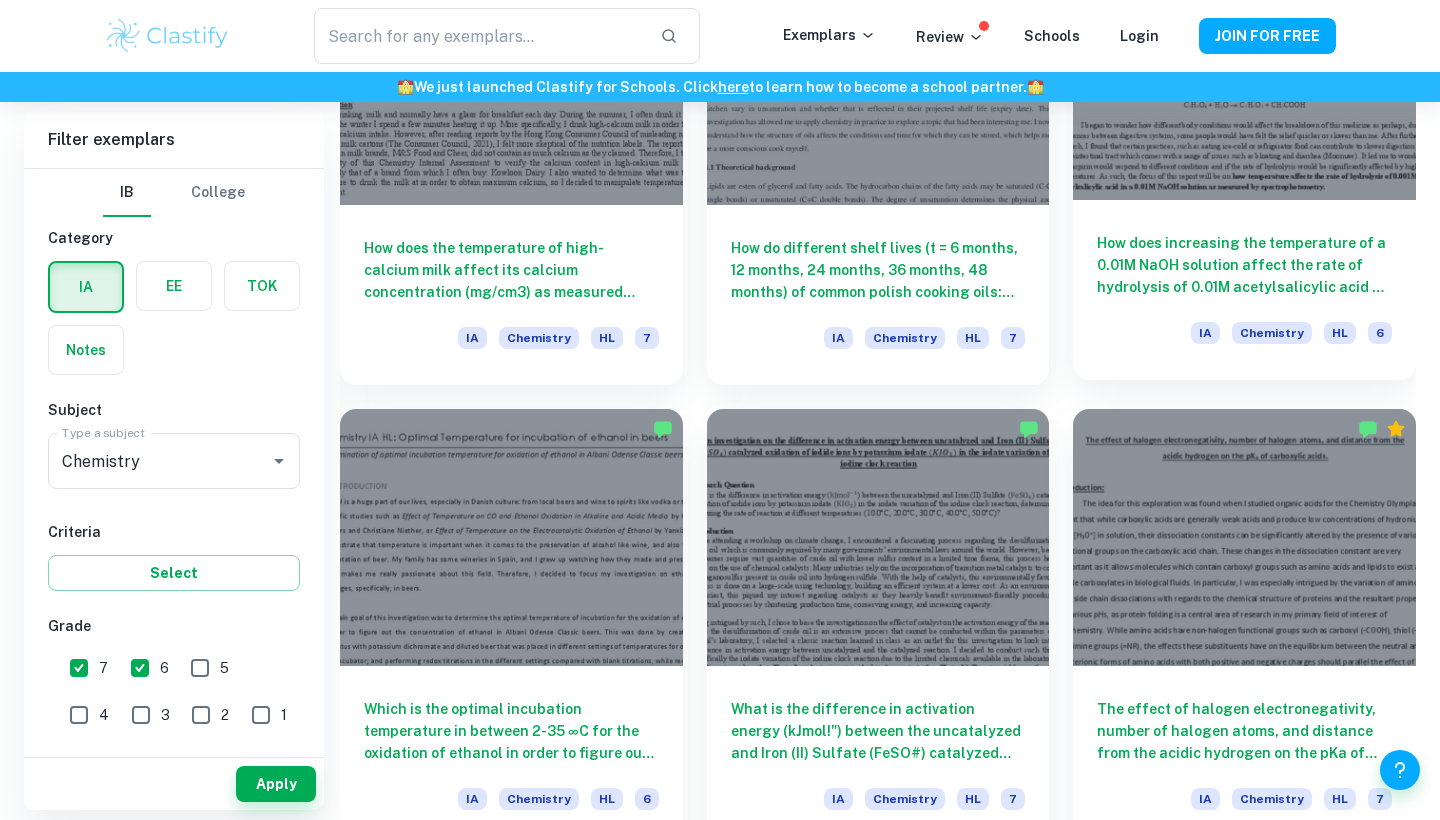 click on "IA Chemistry HL 6" at bounding box center [1291, 339] 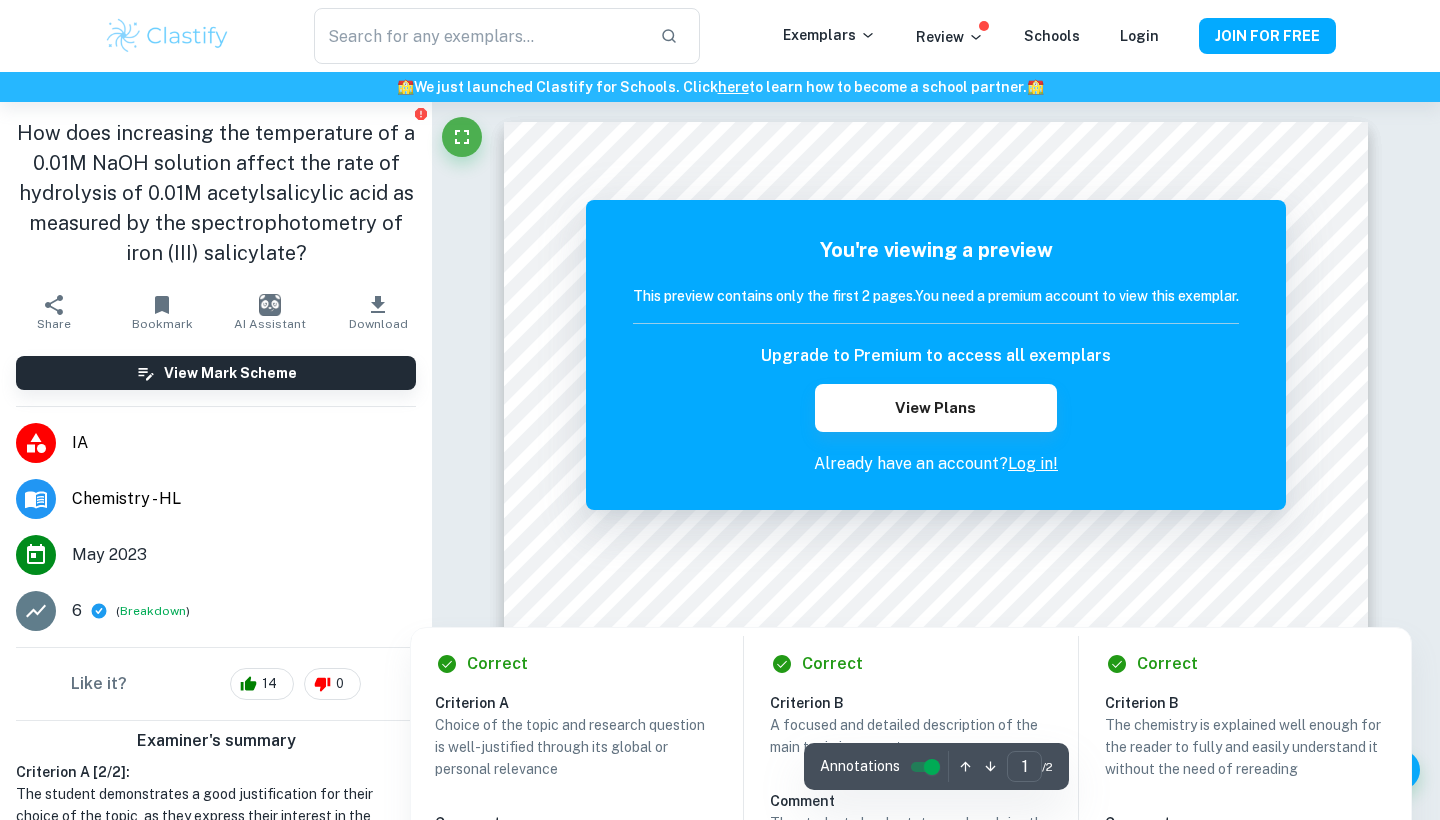 scroll, scrollTop: 0, scrollLeft: 0, axis: both 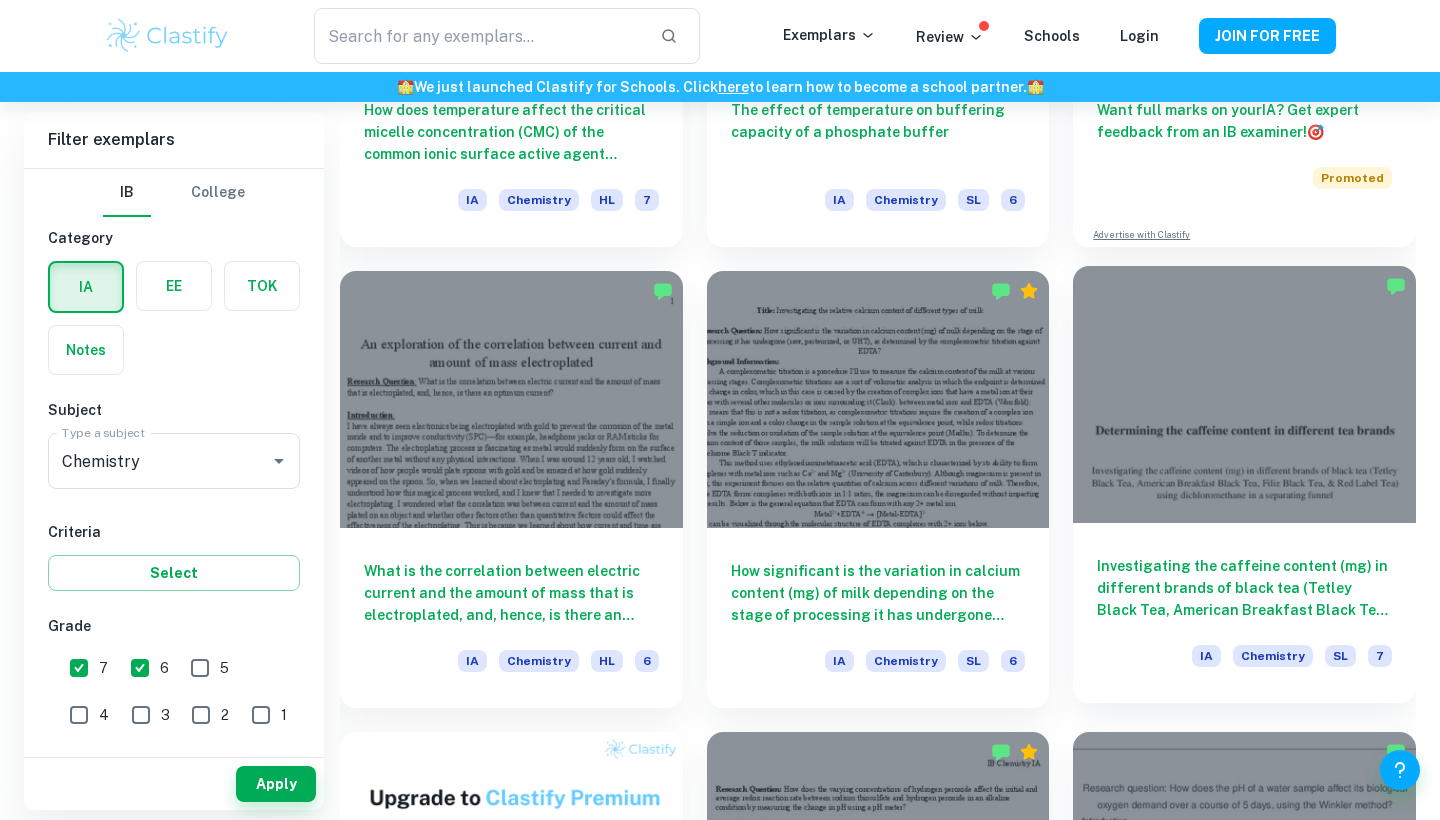 click on "Investigating the caffeine content (mg) in different brands of black tea (Tetley  Black Tea, American Breakfast Black Tea, Filiz Black Tea, & Red Label Tea) using dichloromethane in a separating funnel" at bounding box center (1244, 588) 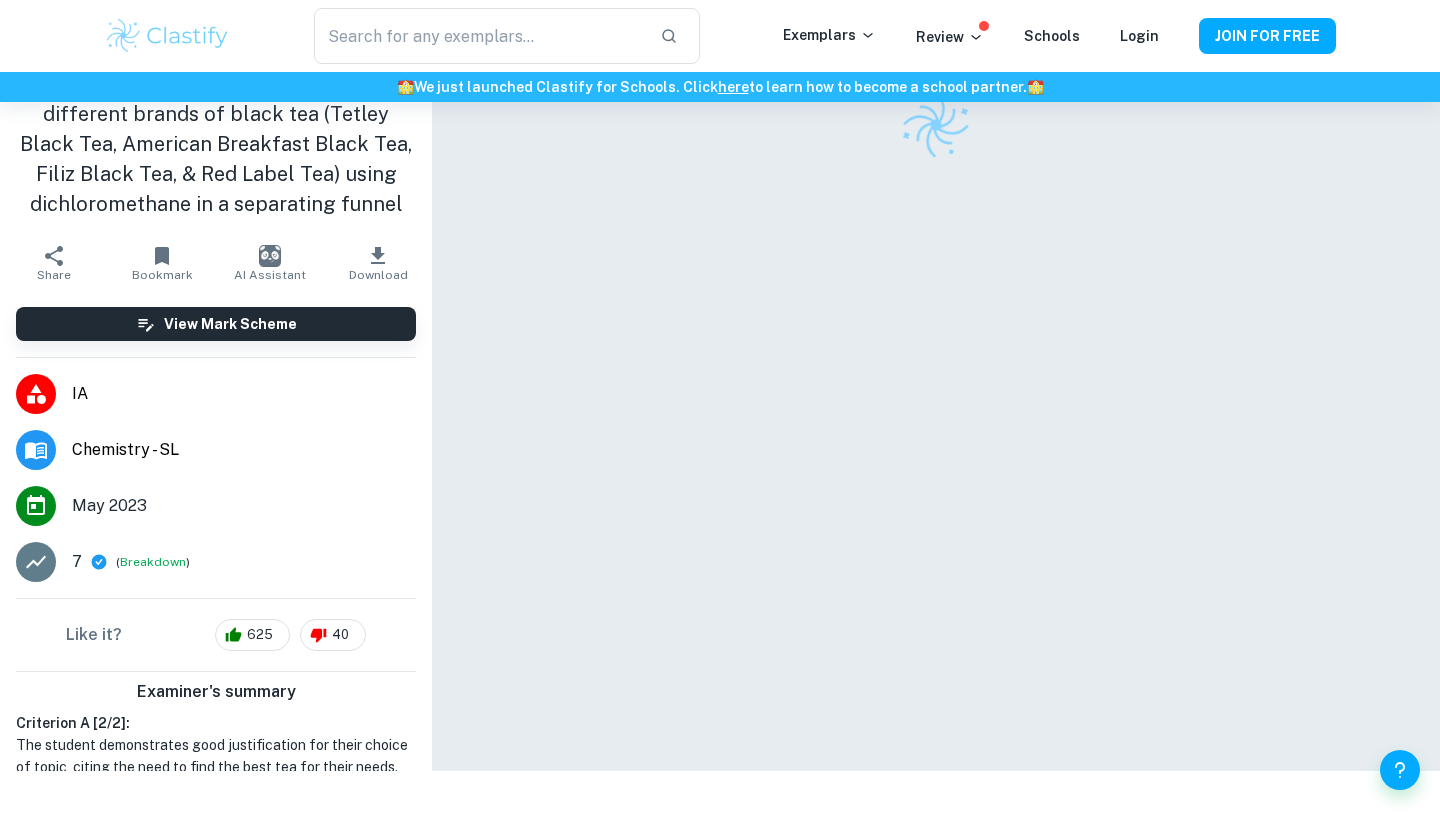 scroll, scrollTop: 0, scrollLeft: 0, axis: both 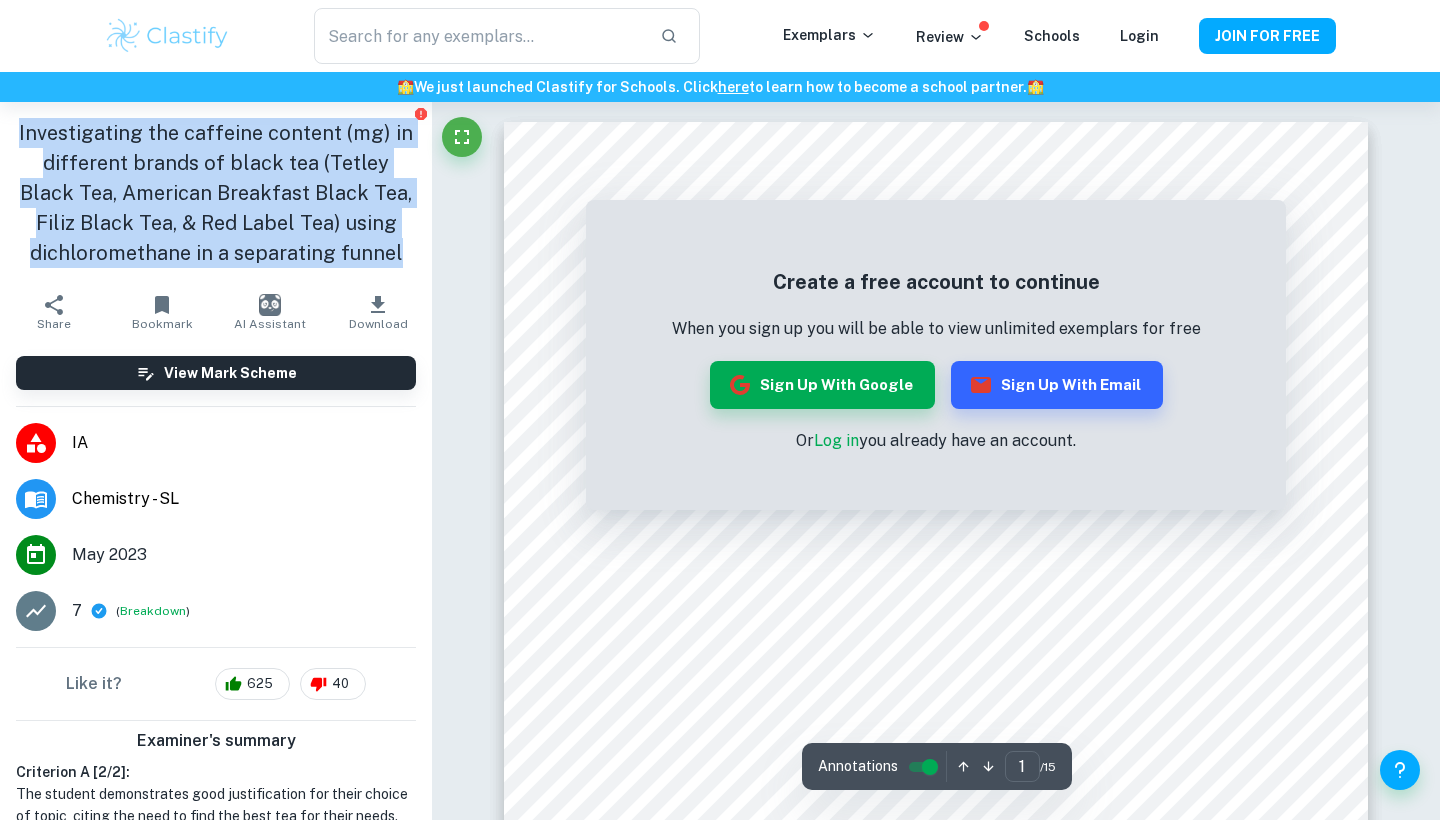 drag, startPoint x: 25, startPoint y: 131, endPoint x: 403, endPoint y: 258, distance: 398.76434 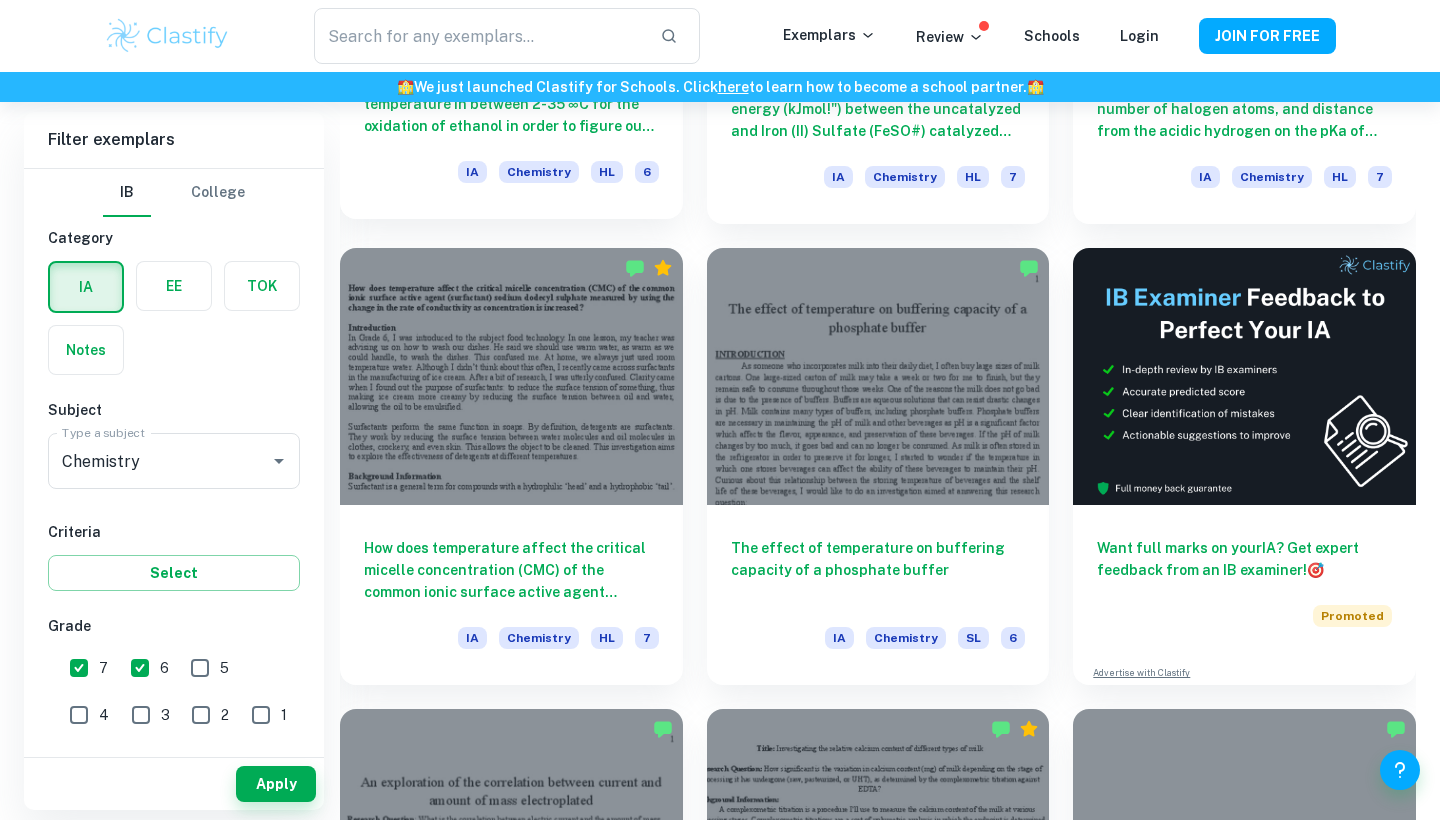 scroll, scrollTop: 7959, scrollLeft: 0, axis: vertical 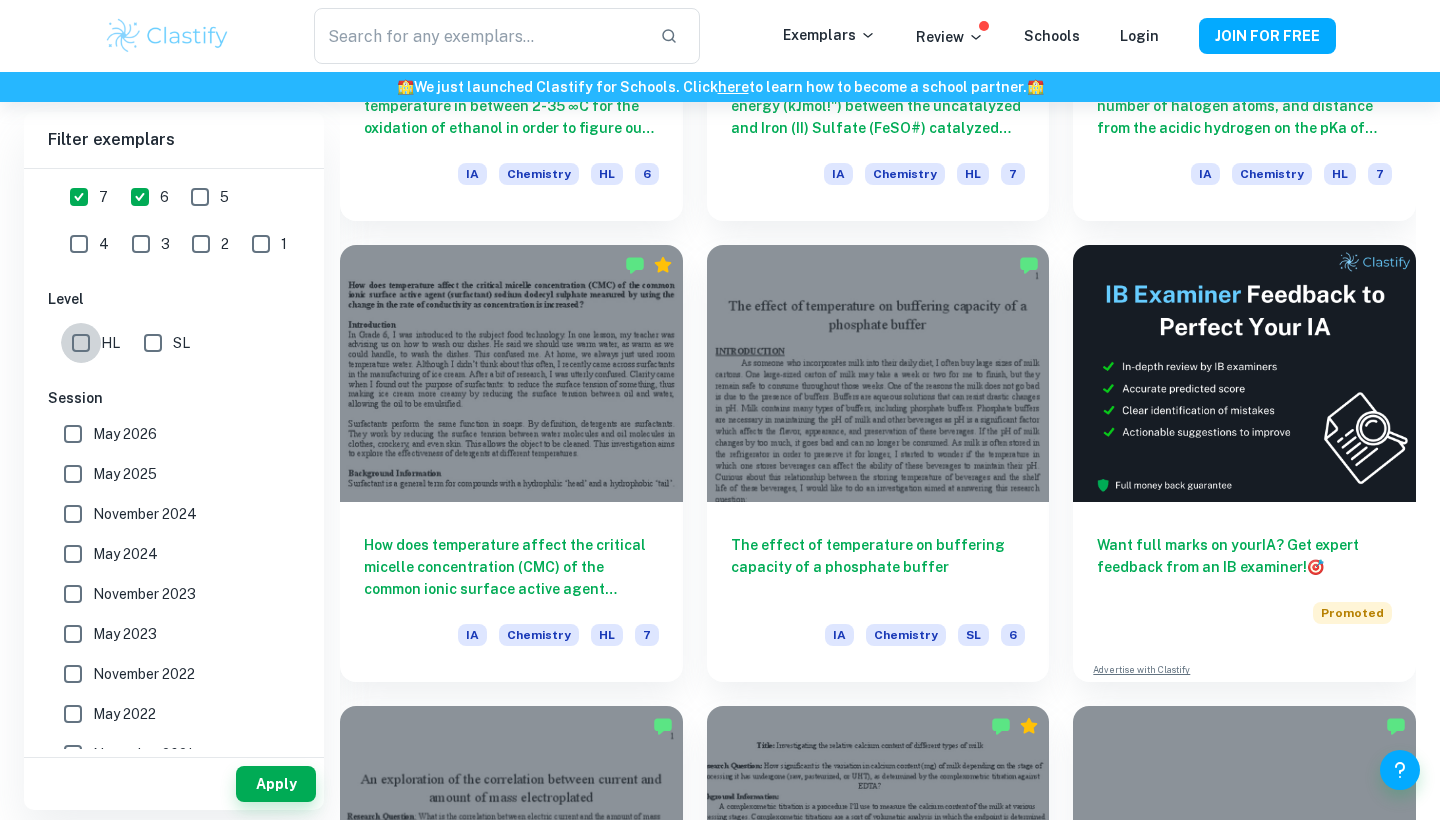 click on "HL" at bounding box center [81, 343] 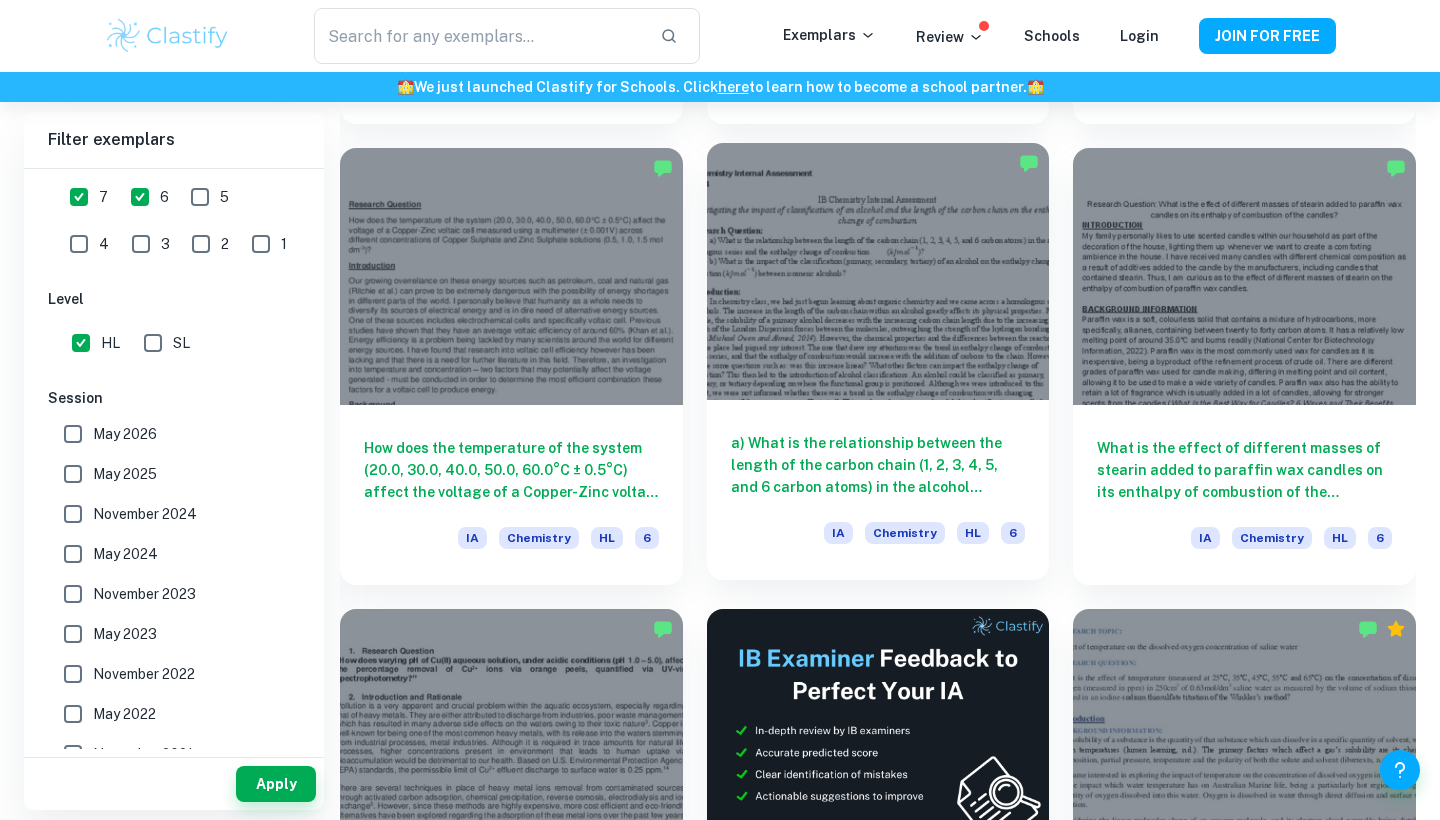 scroll, scrollTop: 12669, scrollLeft: 0, axis: vertical 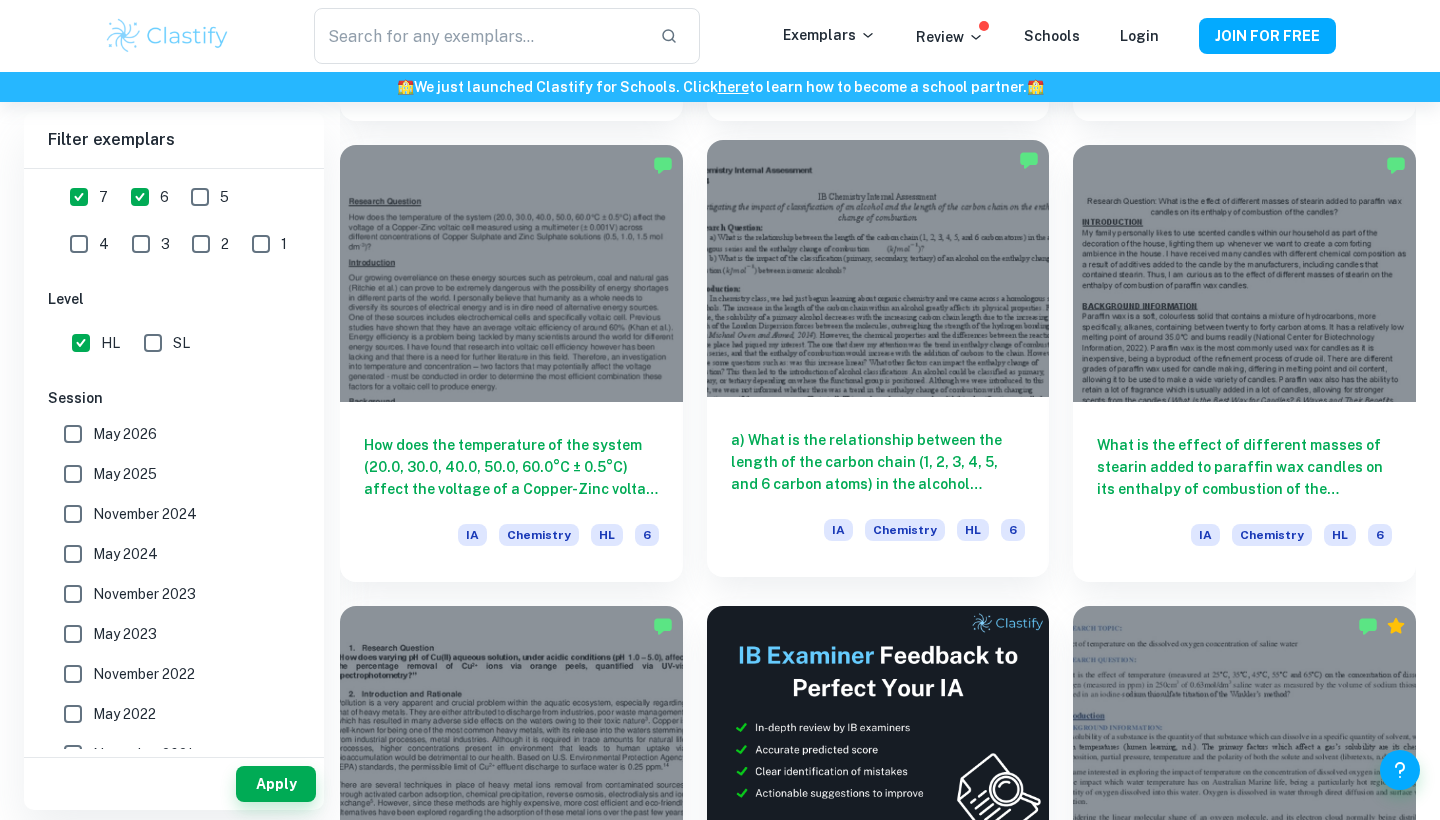 click on "a) What is the relationship between the length of the carbon chain (1, 2, 3, 4, 5, and 6 carbon atoms) in the alcohol homologous series and the enthalpy change of combustion ( ? 𝑘𝐽𝑚𝑜𝑙−1) b) What is the impact of the classification (primary, secondary, tertiary) of an alcohol on the enthalpy change of combustion between isomeric alcohols?" at bounding box center [878, 462] 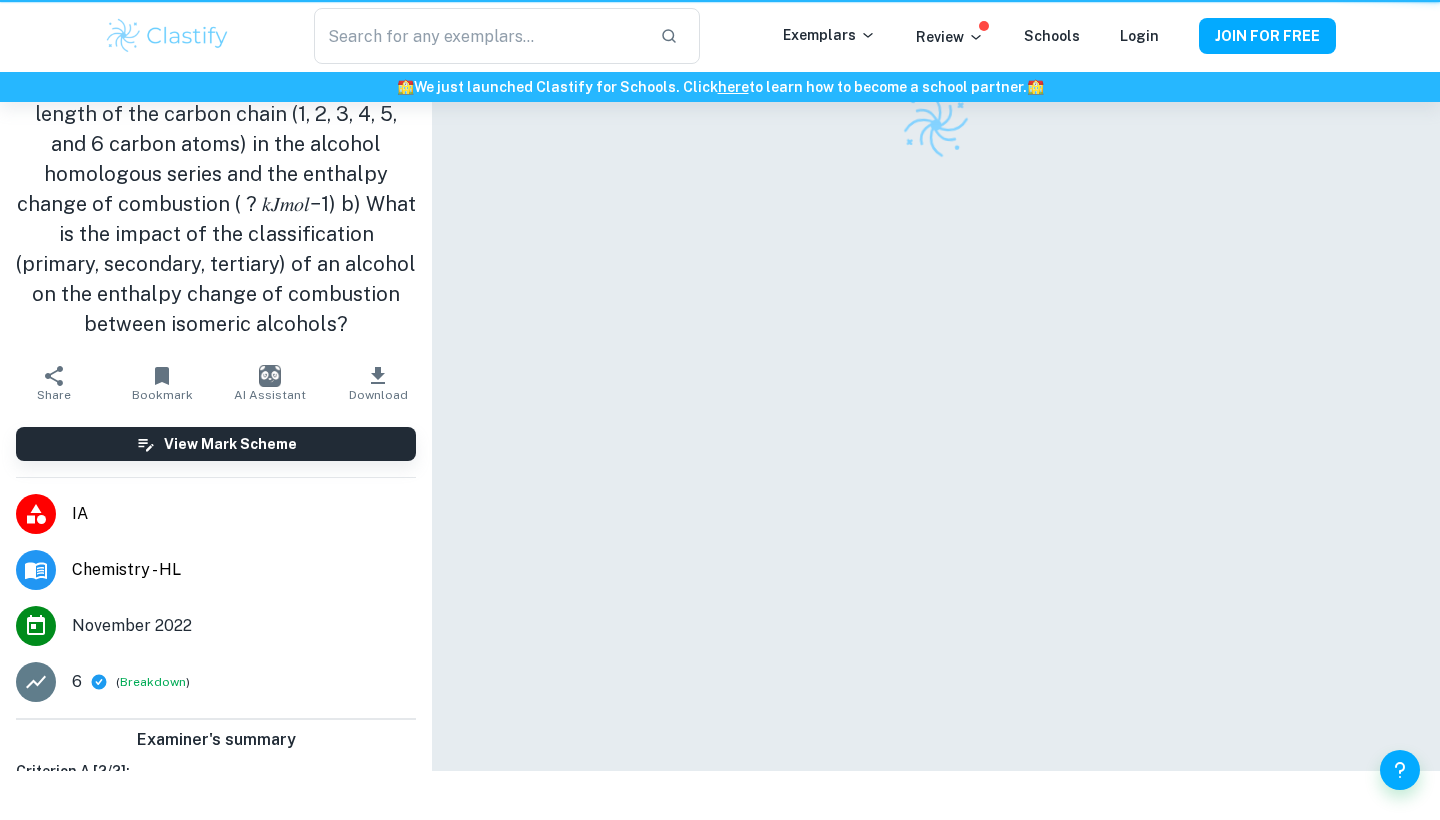 scroll, scrollTop: 0, scrollLeft: 0, axis: both 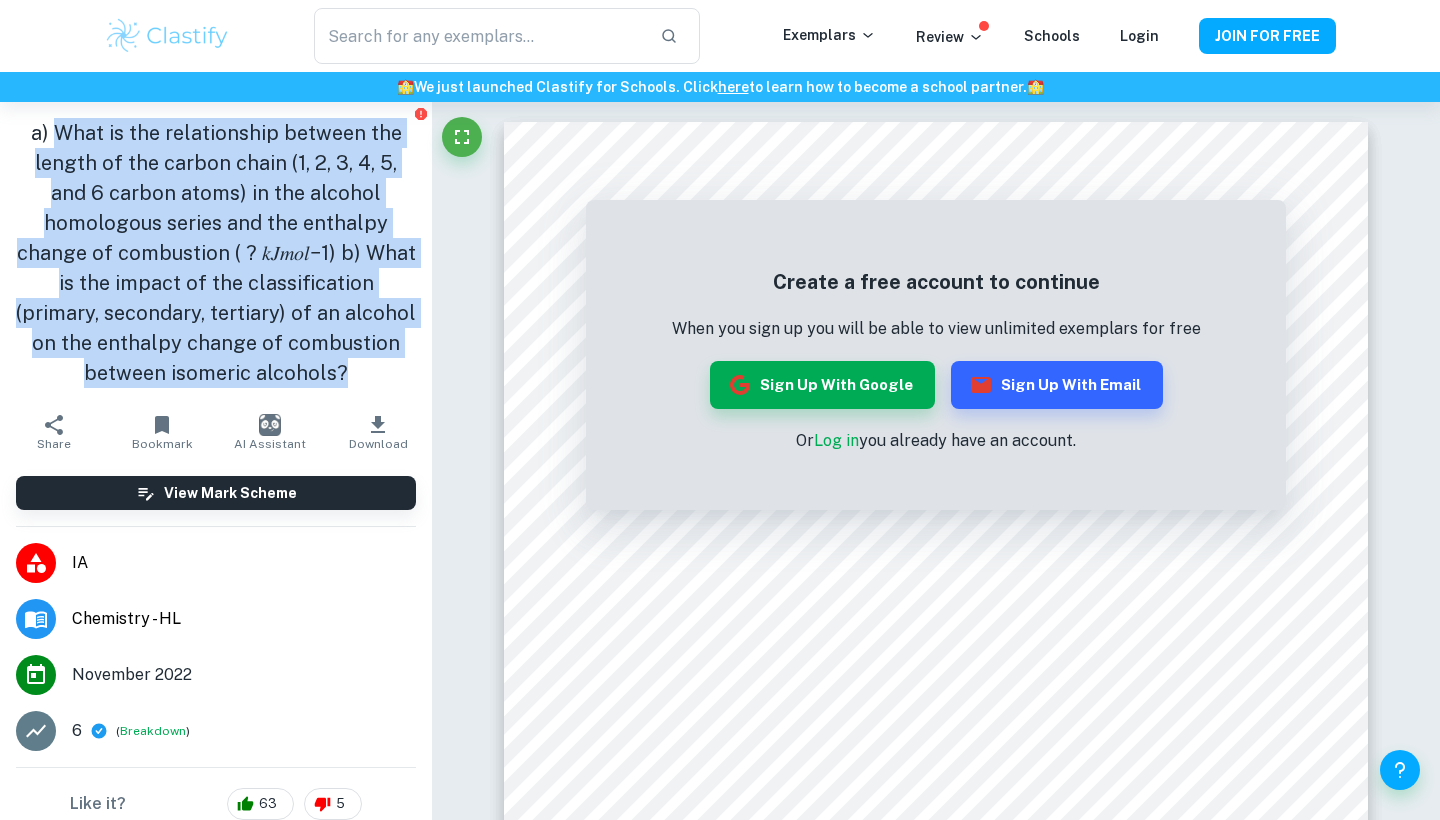 drag, startPoint x: 302, startPoint y: 364, endPoint x: 61, endPoint y: 133, distance: 333.82928 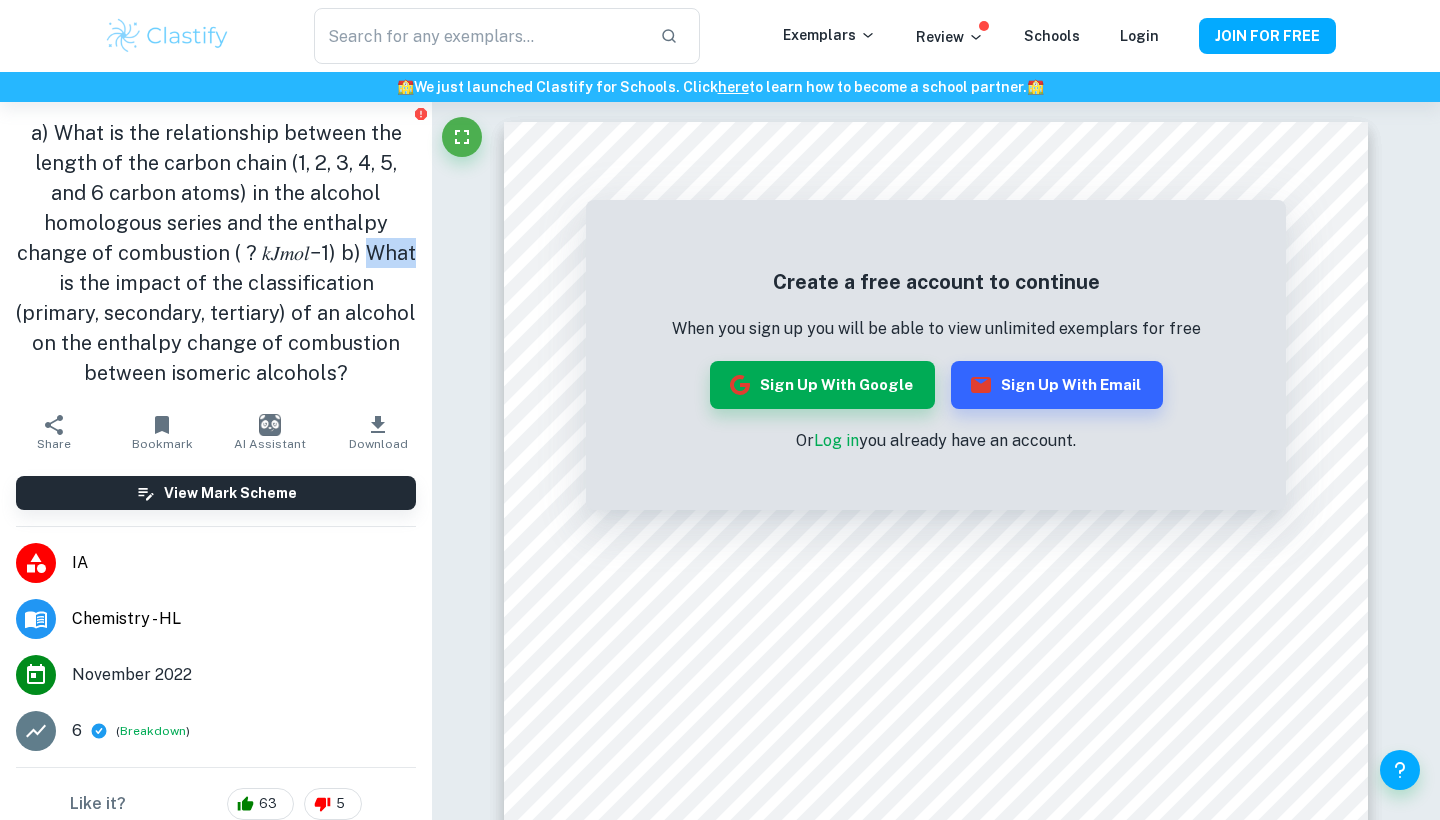 click on "a) What is the relationship between the length of the carbon chain (1, 2, 3, 4, 5, and 6 carbon atoms) in the alcohol homologous series and the enthalpy change of combustion ( ? 𝑘𝐽𝑚𝑜𝑙−1) b) What is the impact of the classification (primary, secondary, tertiary) of an alcohol on the enthalpy change of combustion between isomeric alcohols?" at bounding box center (216, 253) 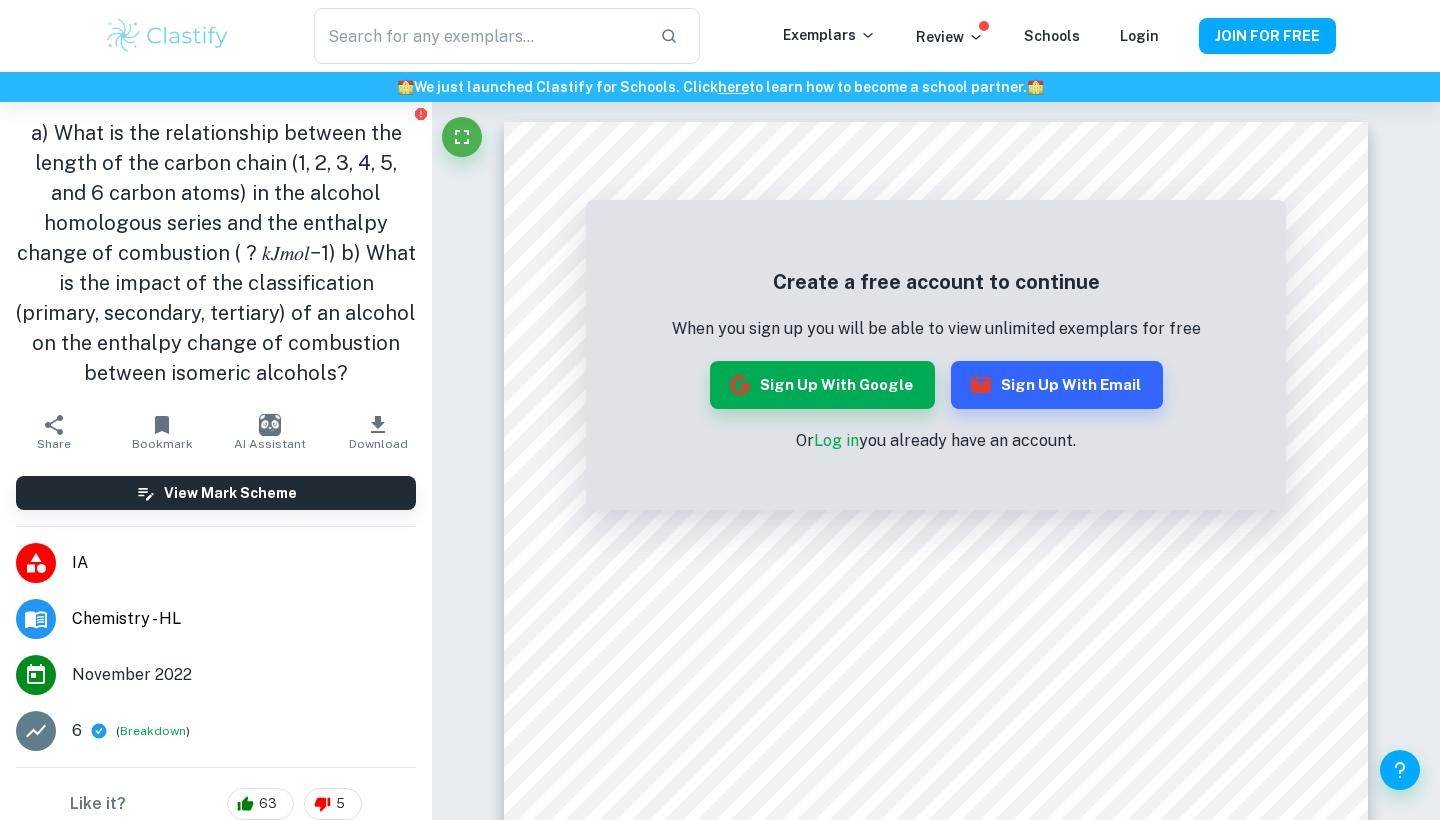 click on "a) What is the relationship between the length of the carbon chain (1, 2, 3, 4, 5, and 6 carbon atoms) in the alcohol homologous series and the enthalpy change of combustion ( ? 𝑘𝐽𝑚𝑜𝑙−1) b) What is the impact of the classification (primary, secondary, tertiary) of an alcohol on the enthalpy change of combustion between isomeric alcohols?" at bounding box center [216, 253] 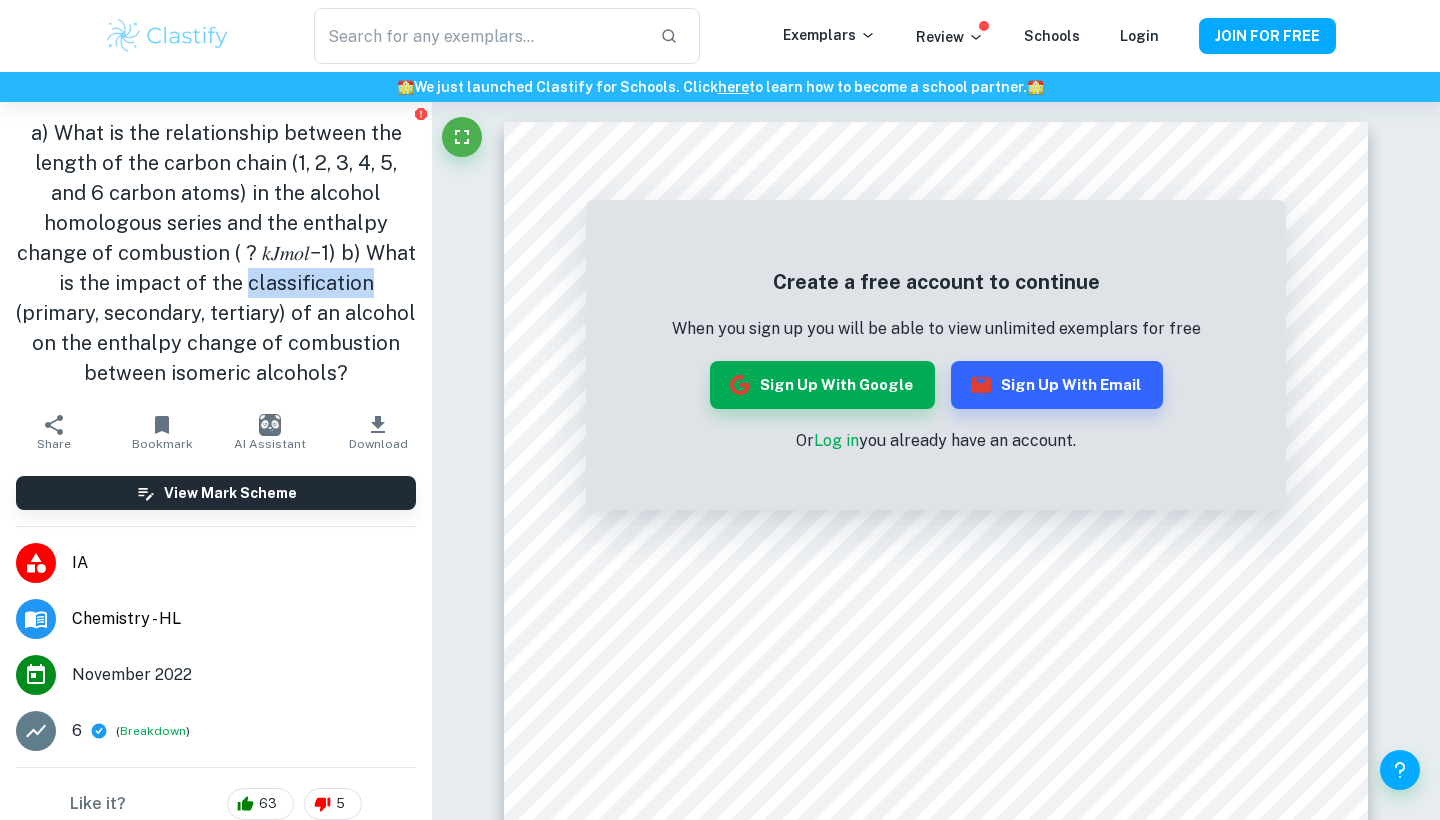 click on "a) What is the relationship between the length of the carbon chain (1, 2, 3, 4, 5, and 6 carbon atoms) in the alcohol homologous series and the enthalpy change of combustion ( ? 𝑘𝐽𝑚𝑜𝑙−1) b) What is the impact of the classification (primary, secondary, tertiary) of an alcohol on the enthalpy change of combustion between isomeric alcohols?" at bounding box center [216, 253] 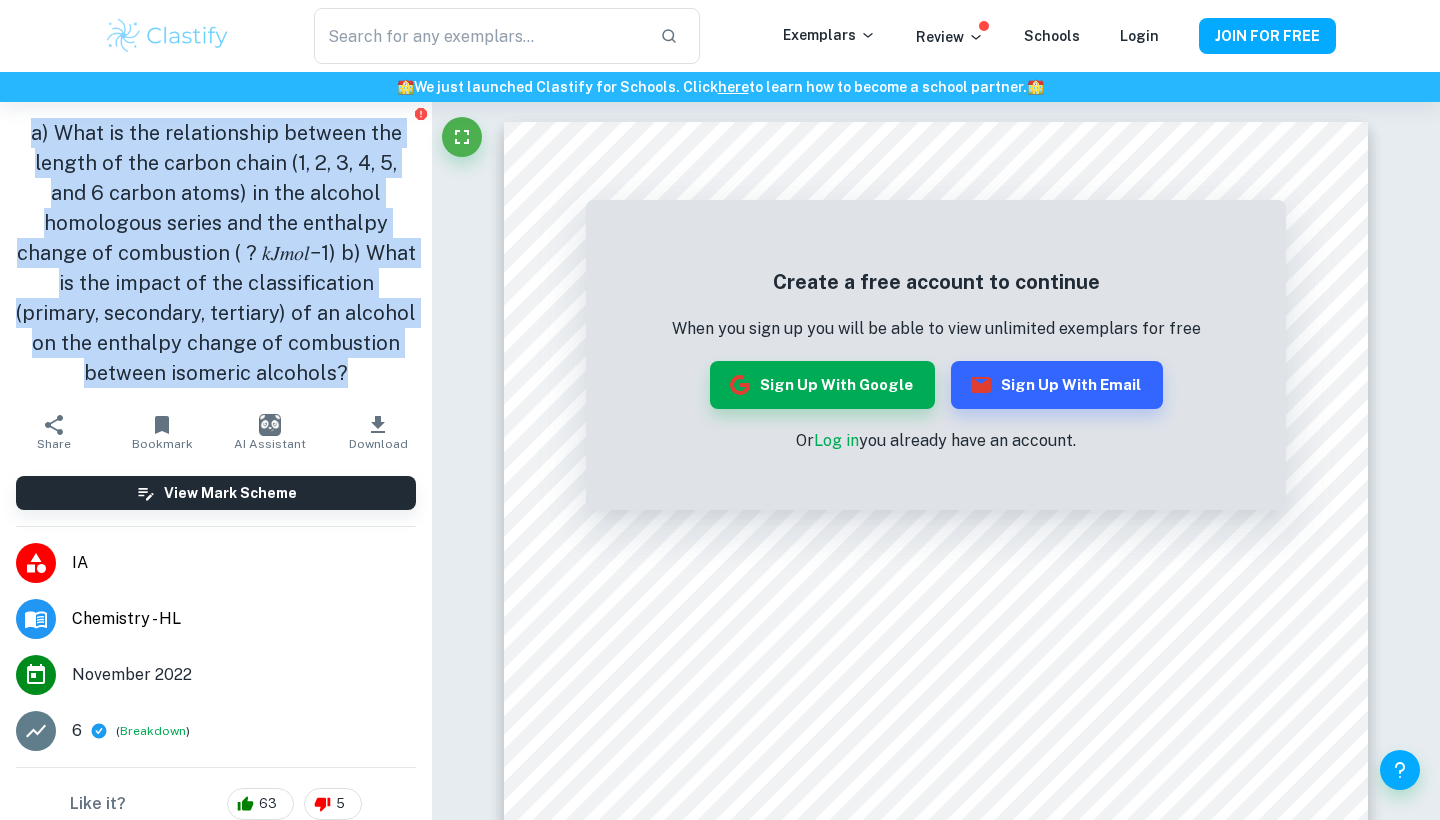 click on "a) What is the relationship between the length of the carbon chain (1, 2, 3, 4, 5, and 6 carbon atoms) in the alcohol homologous series and the enthalpy change of combustion ( ? 𝑘𝐽𝑚𝑜𝑙−1) b) What is the impact of the classification (primary, secondary, tertiary) of an alcohol on the enthalpy change of combustion between isomeric alcohols?" at bounding box center [216, 253] 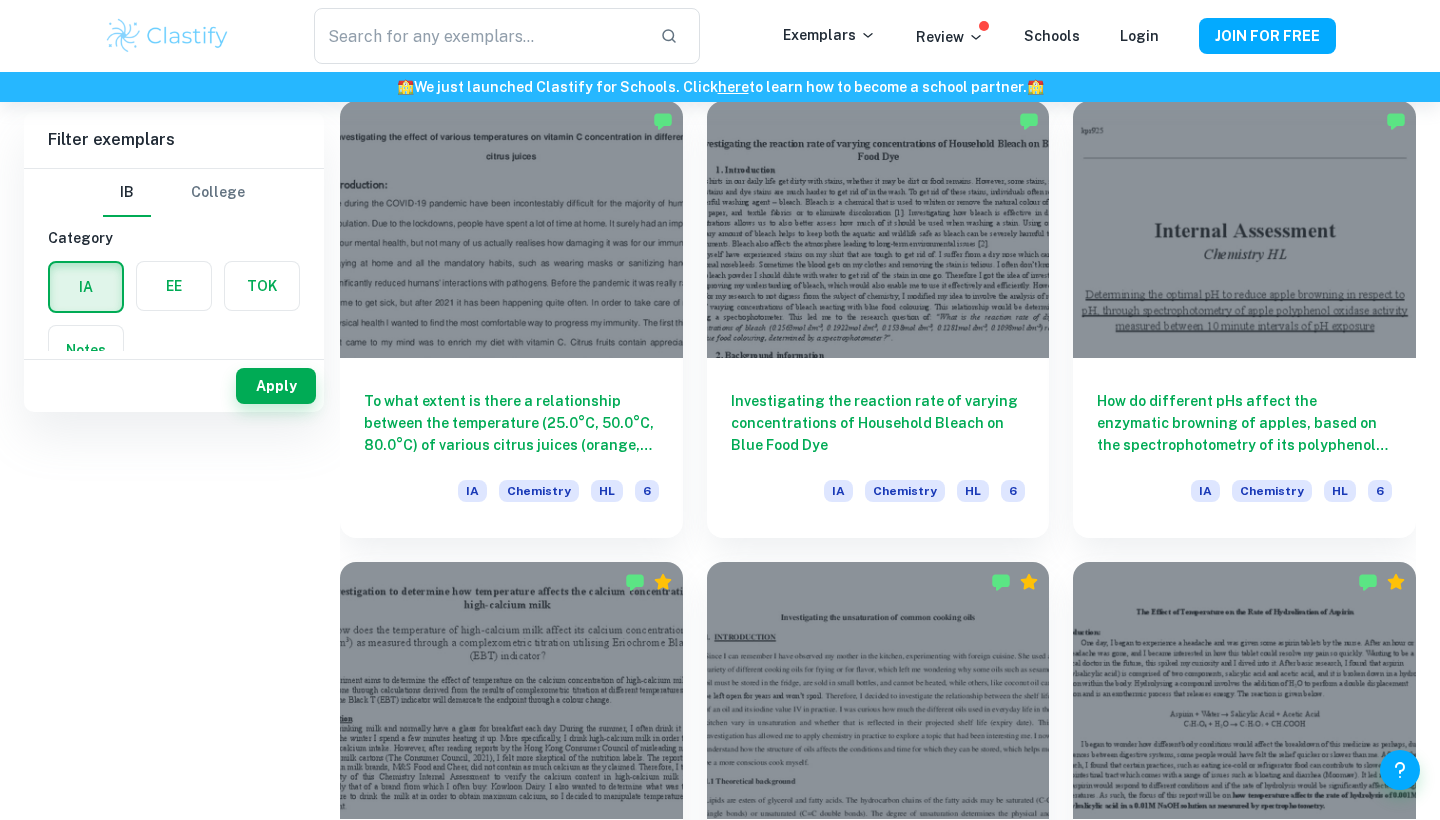 scroll, scrollTop: 0, scrollLeft: 0, axis: both 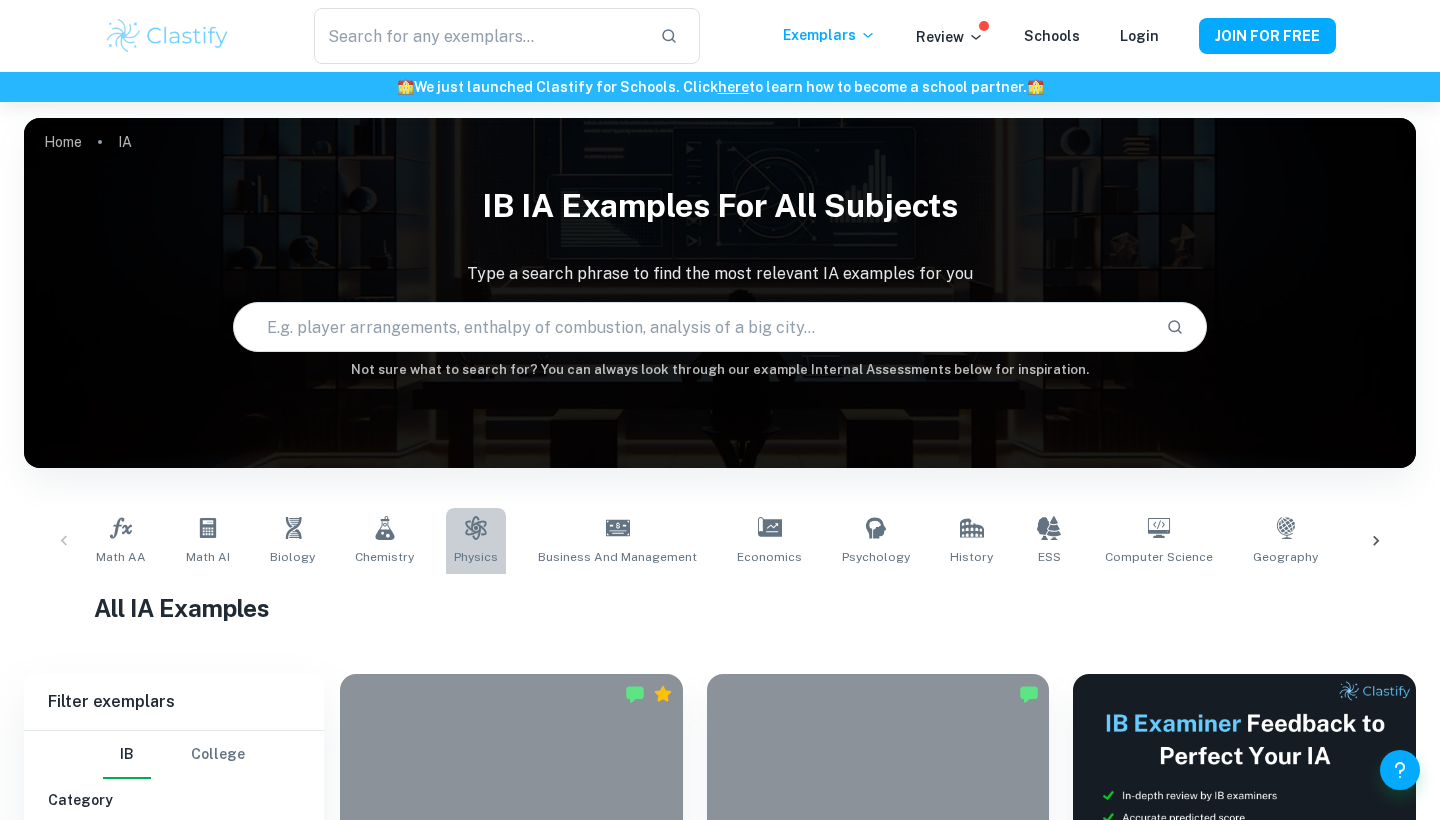 click 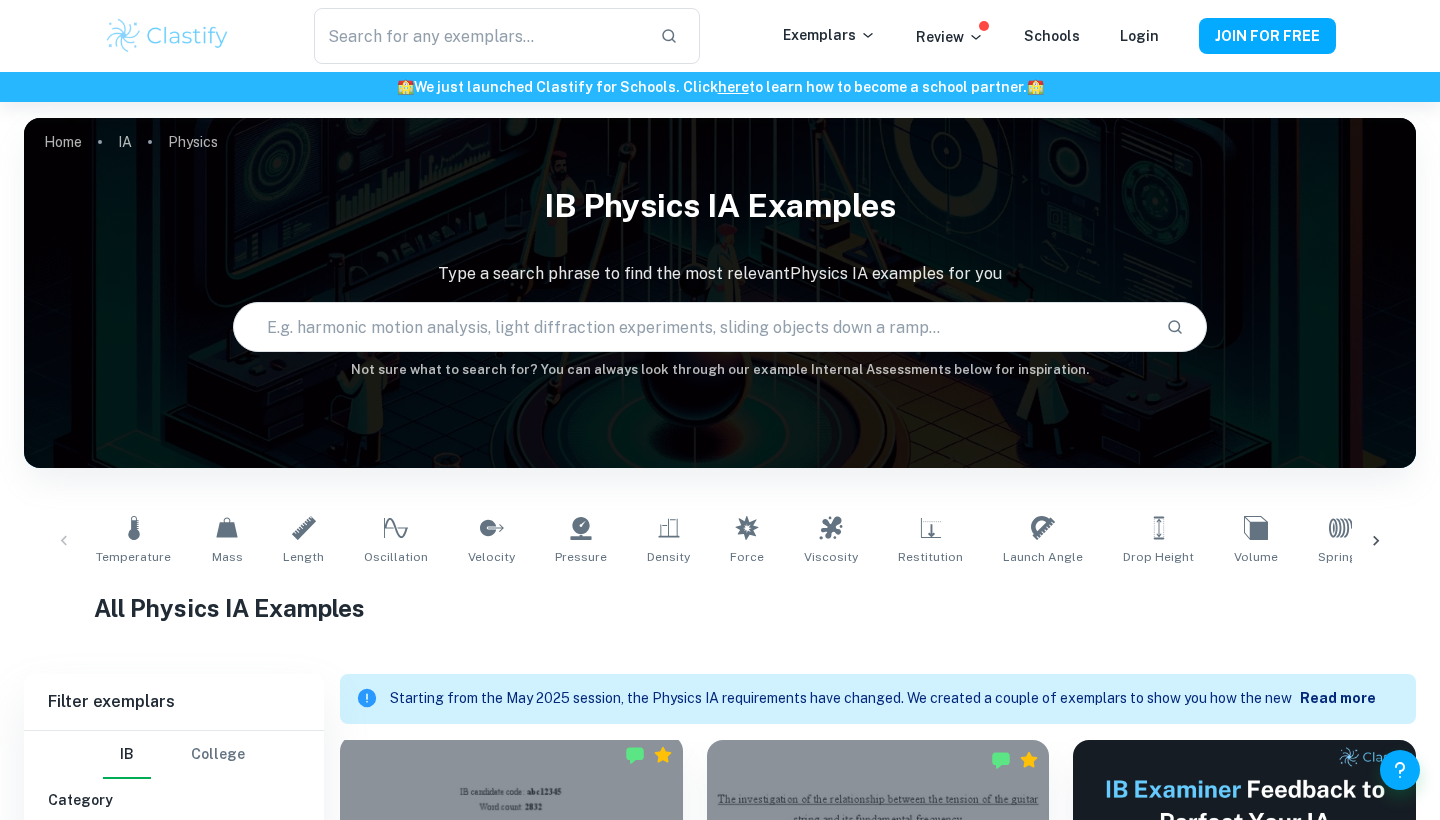 scroll, scrollTop: 410, scrollLeft: 0, axis: vertical 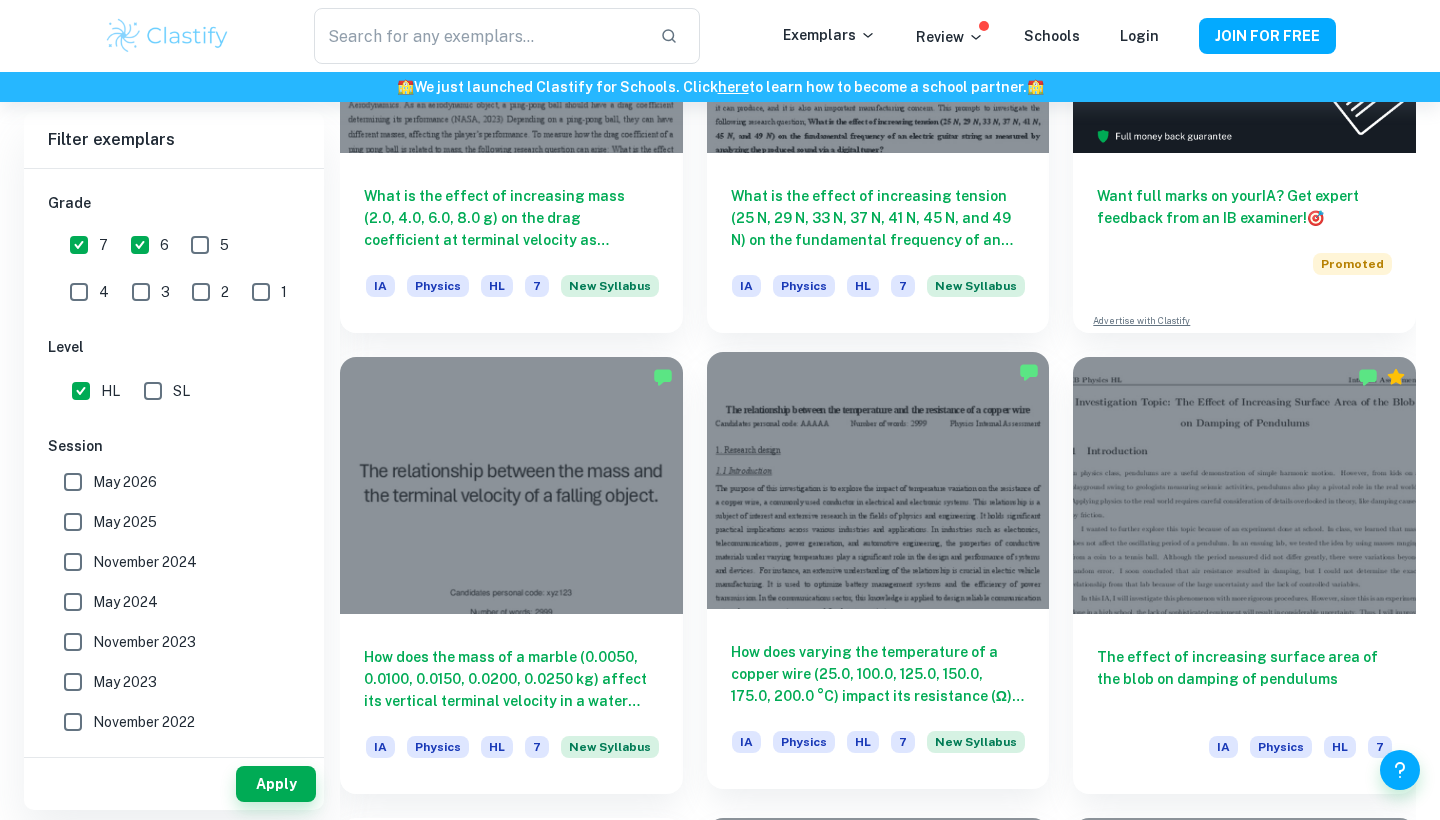 click on "How does varying the temperature of a copper wire (25.0, 100.0, 125.0, 150.0, 175.0, 200.0 °C) impact its resistance (Ω) measured by a multimeter (200 Ω) and an infrared thermometer?" at bounding box center [878, 674] 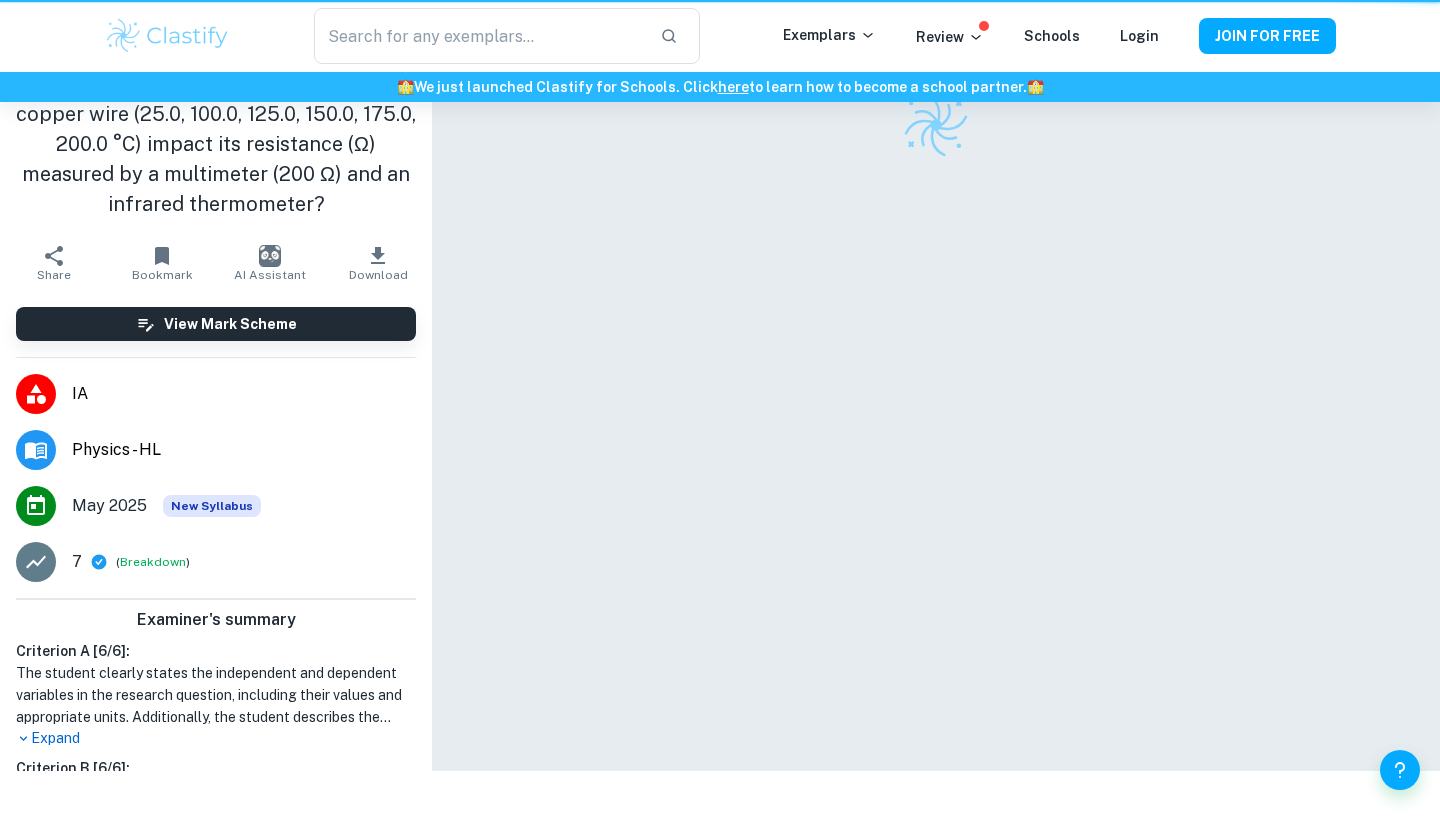 scroll, scrollTop: 0, scrollLeft: 0, axis: both 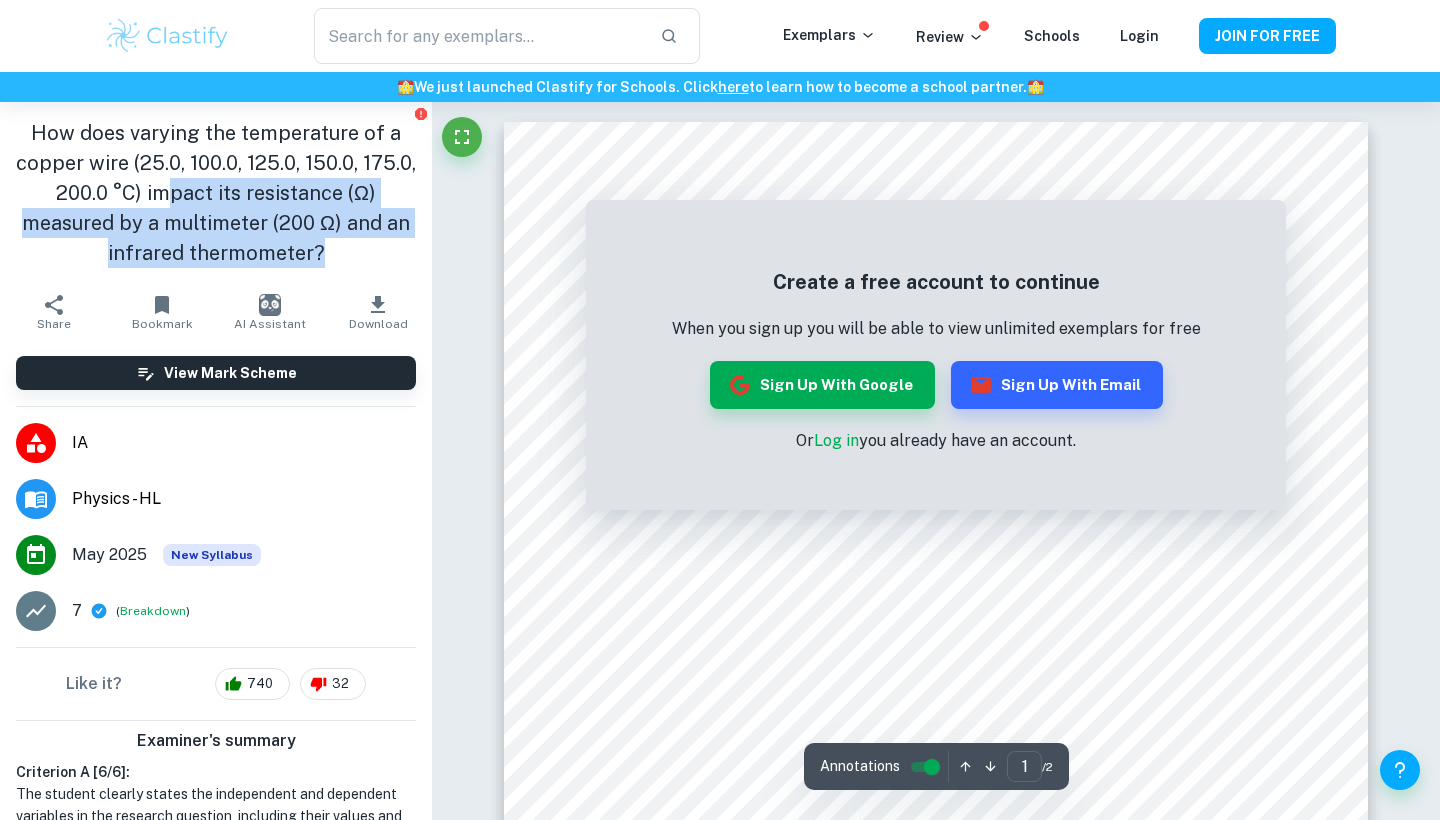 drag, startPoint x: 338, startPoint y: 254, endPoint x: 197, endPoint y: 196, distance: 152.4631 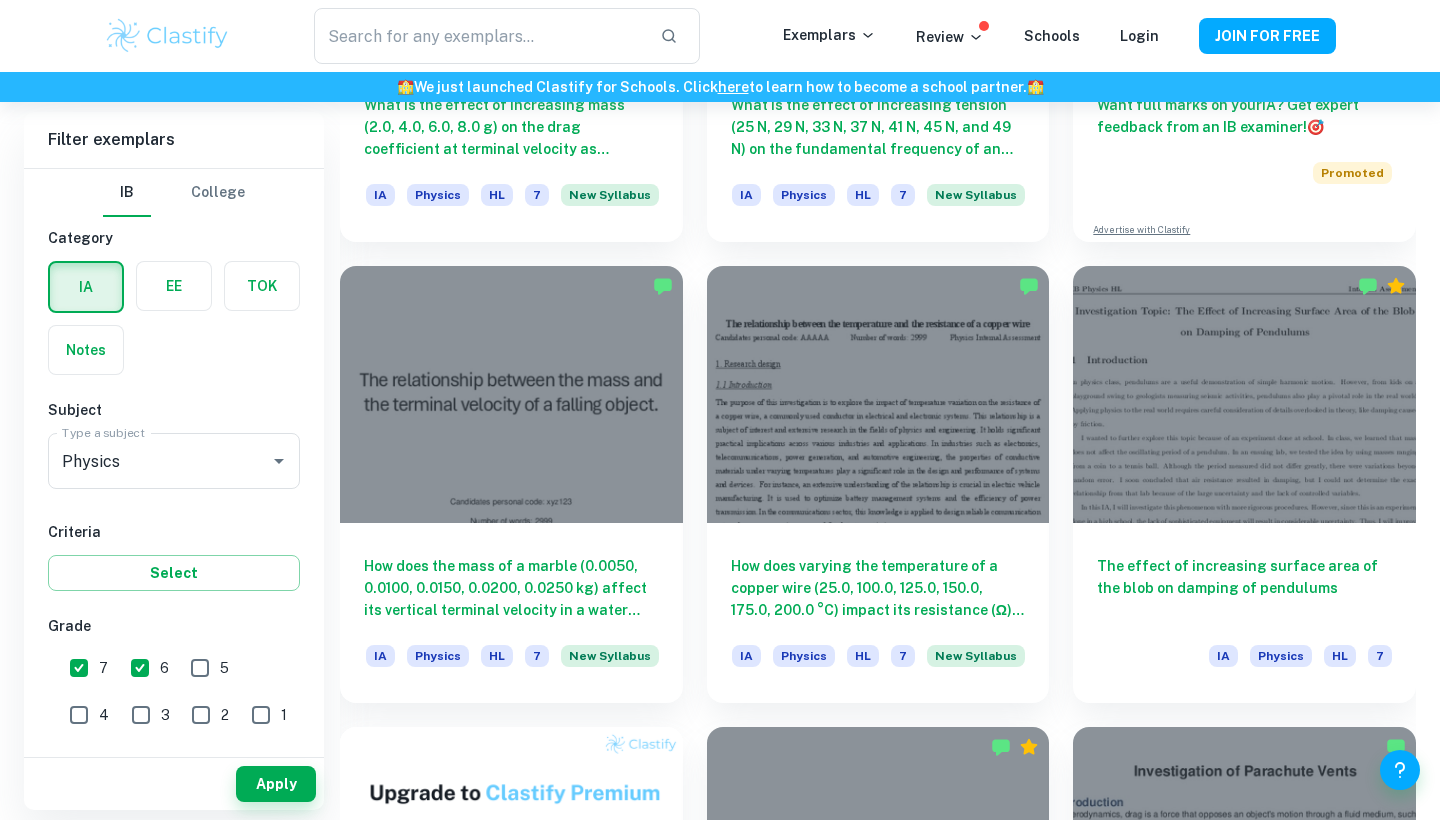 scroll, scrollTop: 953, scrollLeft: 0, axis: vertical 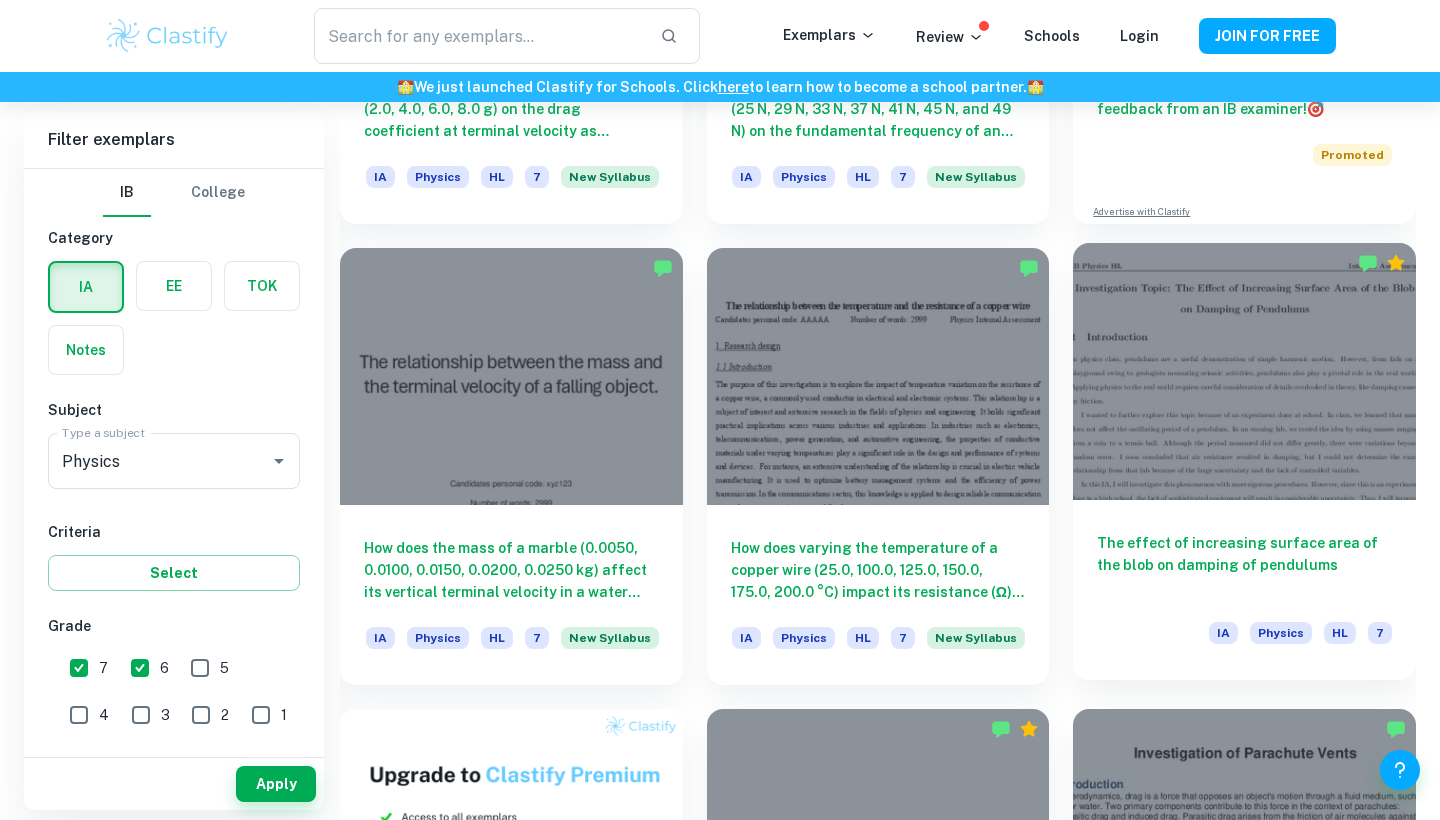 click on "The effect of increasing surface area of the blob on damping of pendulums" at bounding box center (1244, 565) 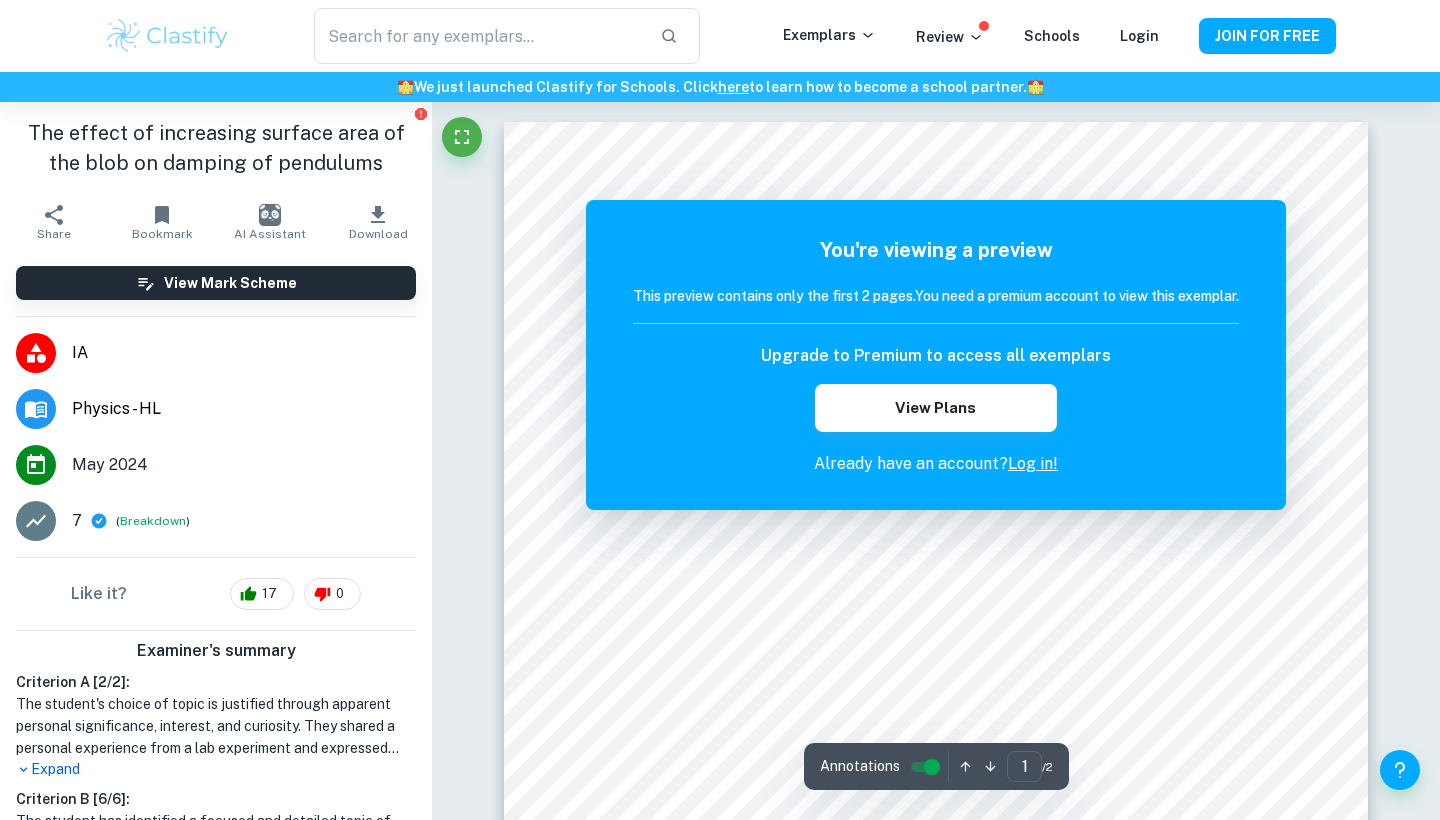scroll, scrollTop: 0, scrollLeft: 0, axis: both 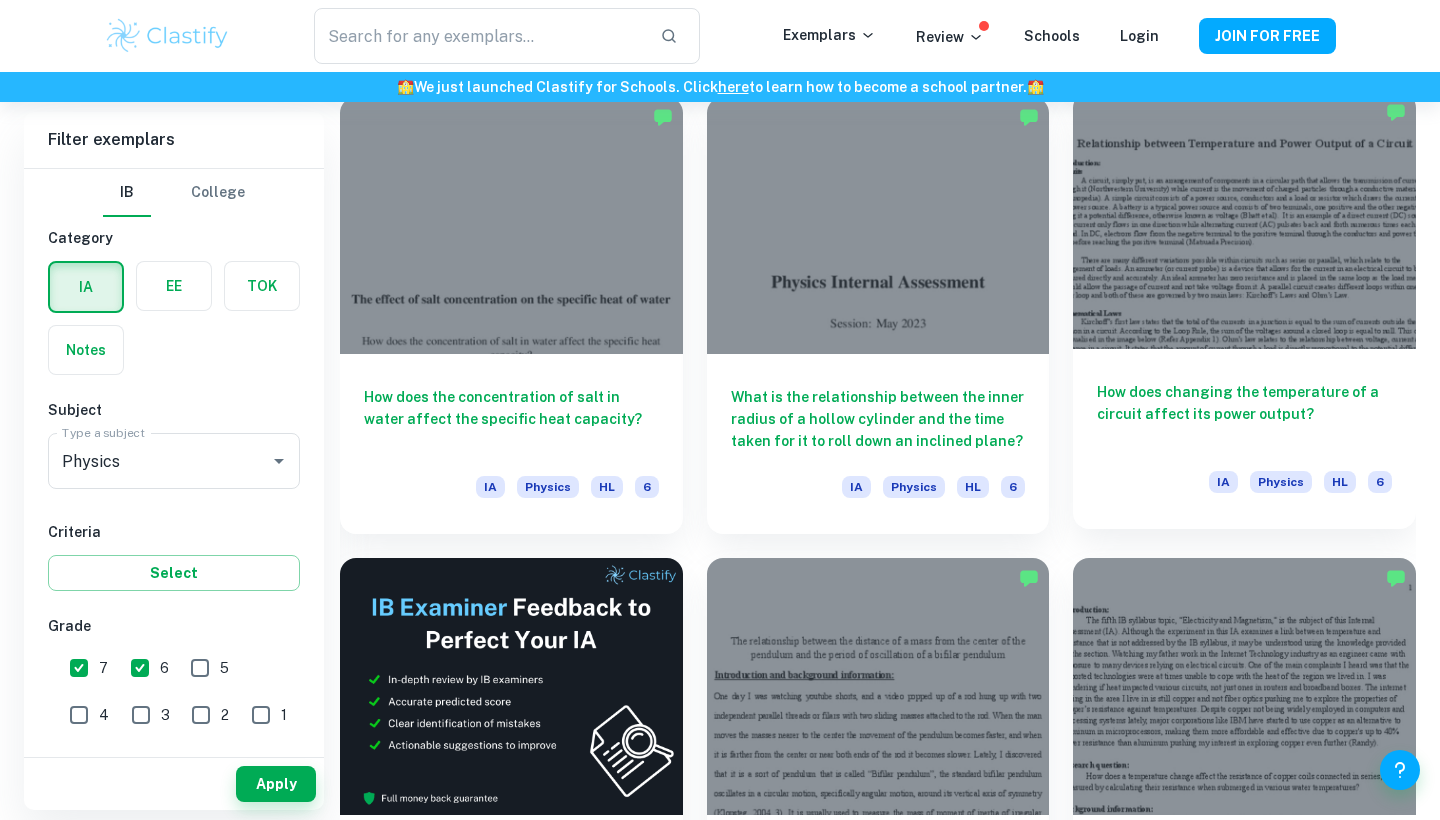 click on "How does changing the temperature of a circuit affect its power output?" at bounding box center [1244, 414] 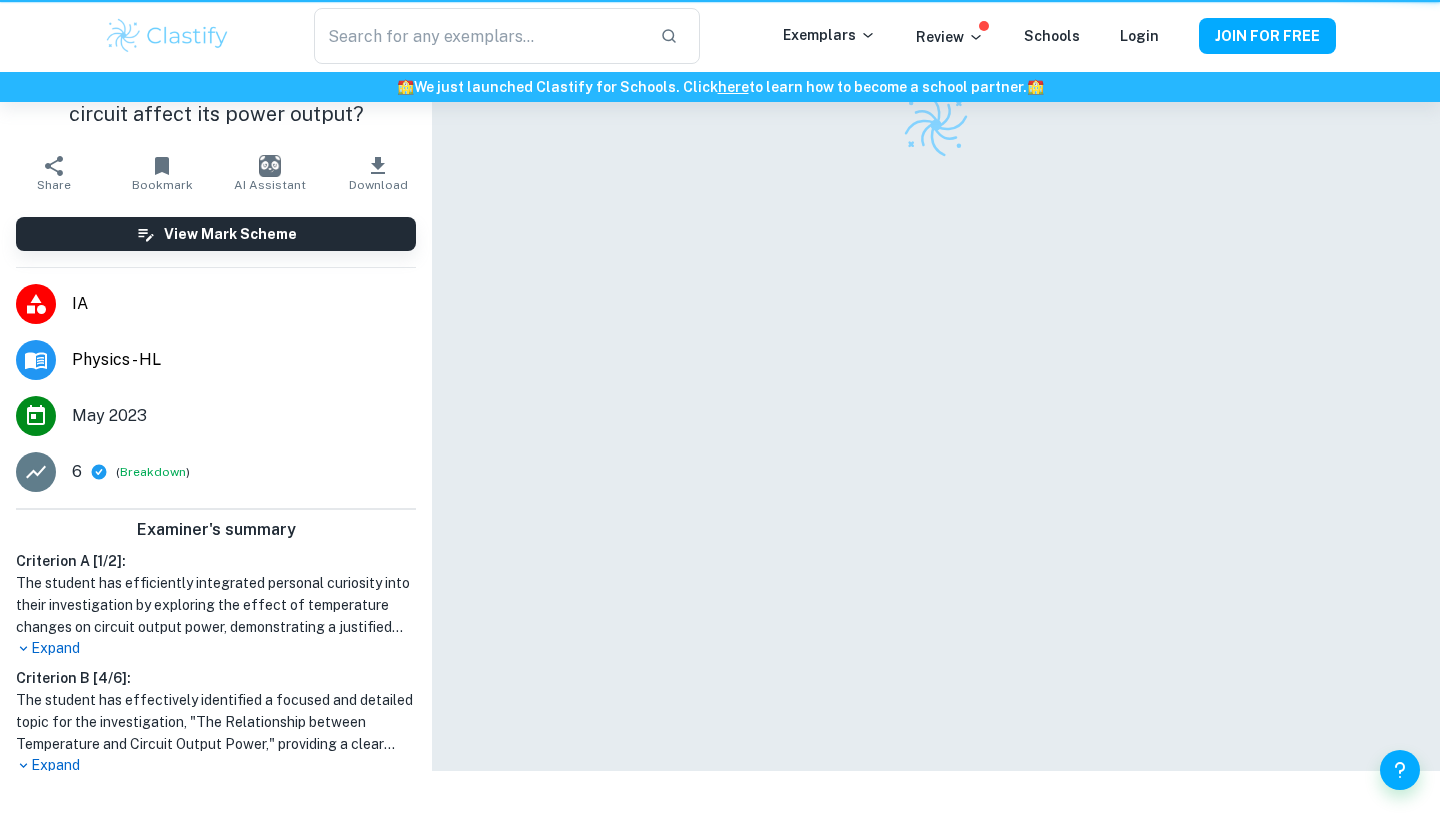 scroll, scrollTop: 0, scrollLeft: 0, axis: both 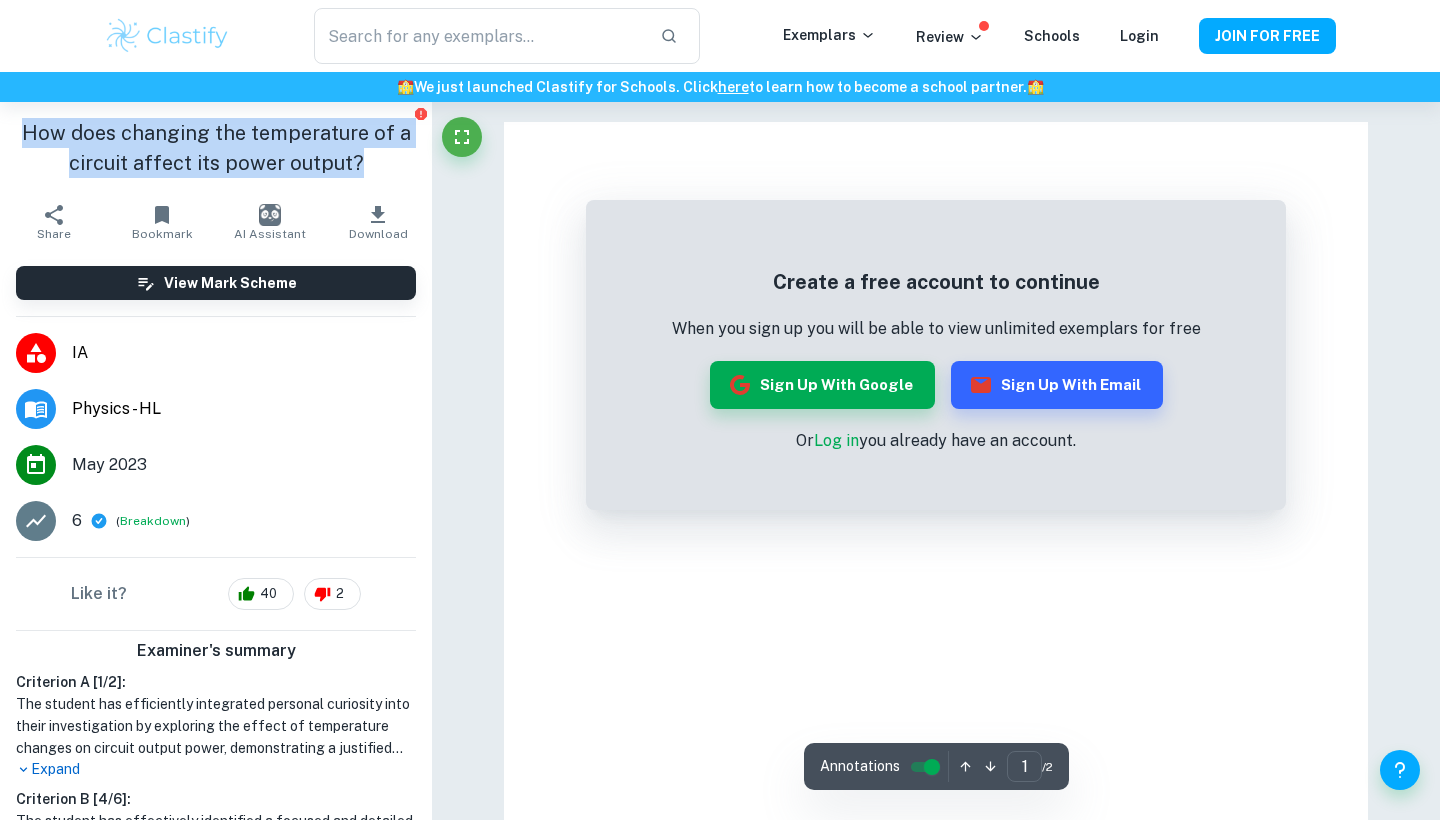 drag, startPoint x: 195, startPoint y: 127, endPoint x: 51, endPoint y: 97, distance: 147.09181 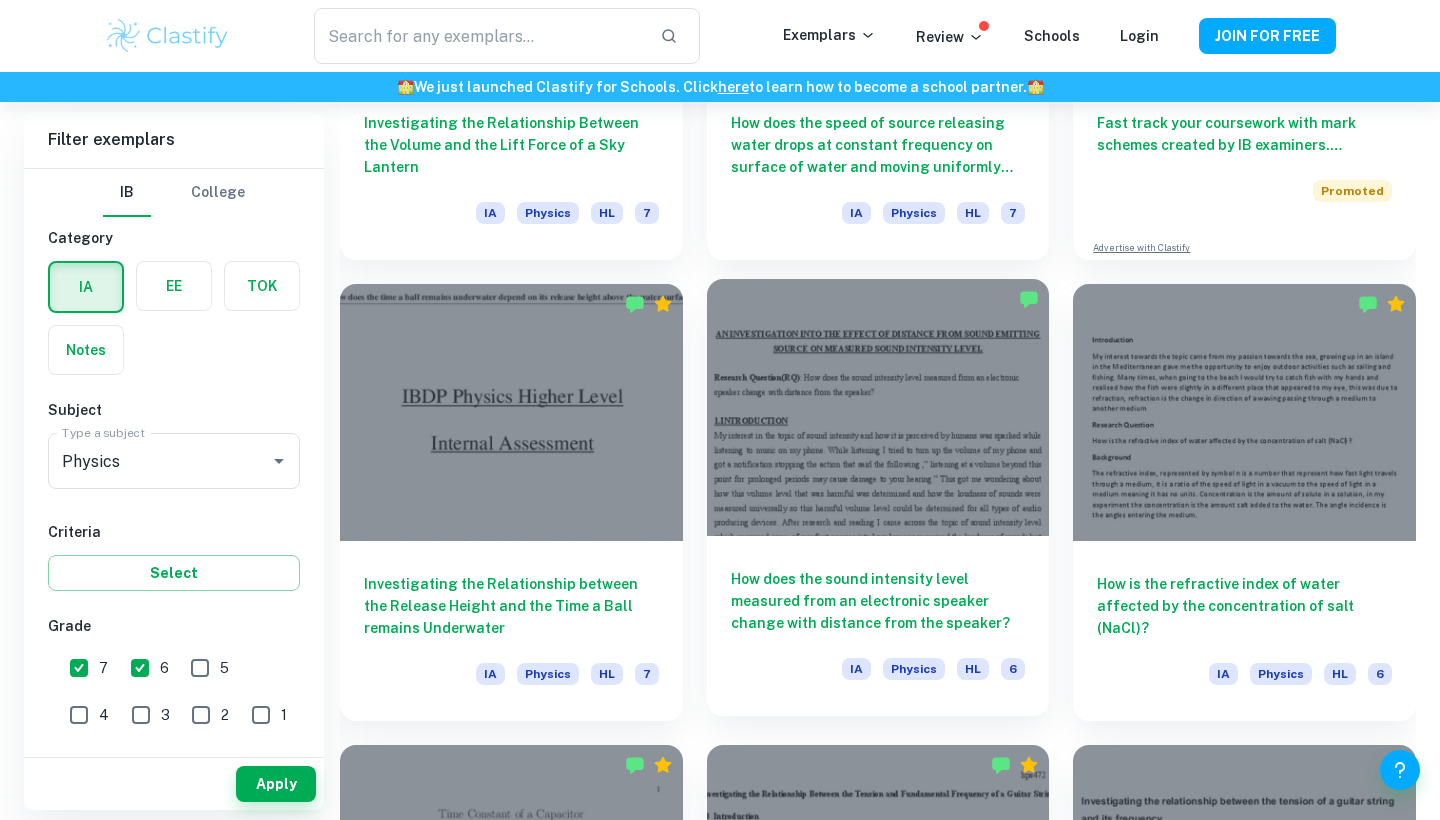 scroll, scrollTop: 6451, scrollLeft: 0, axis: vertical 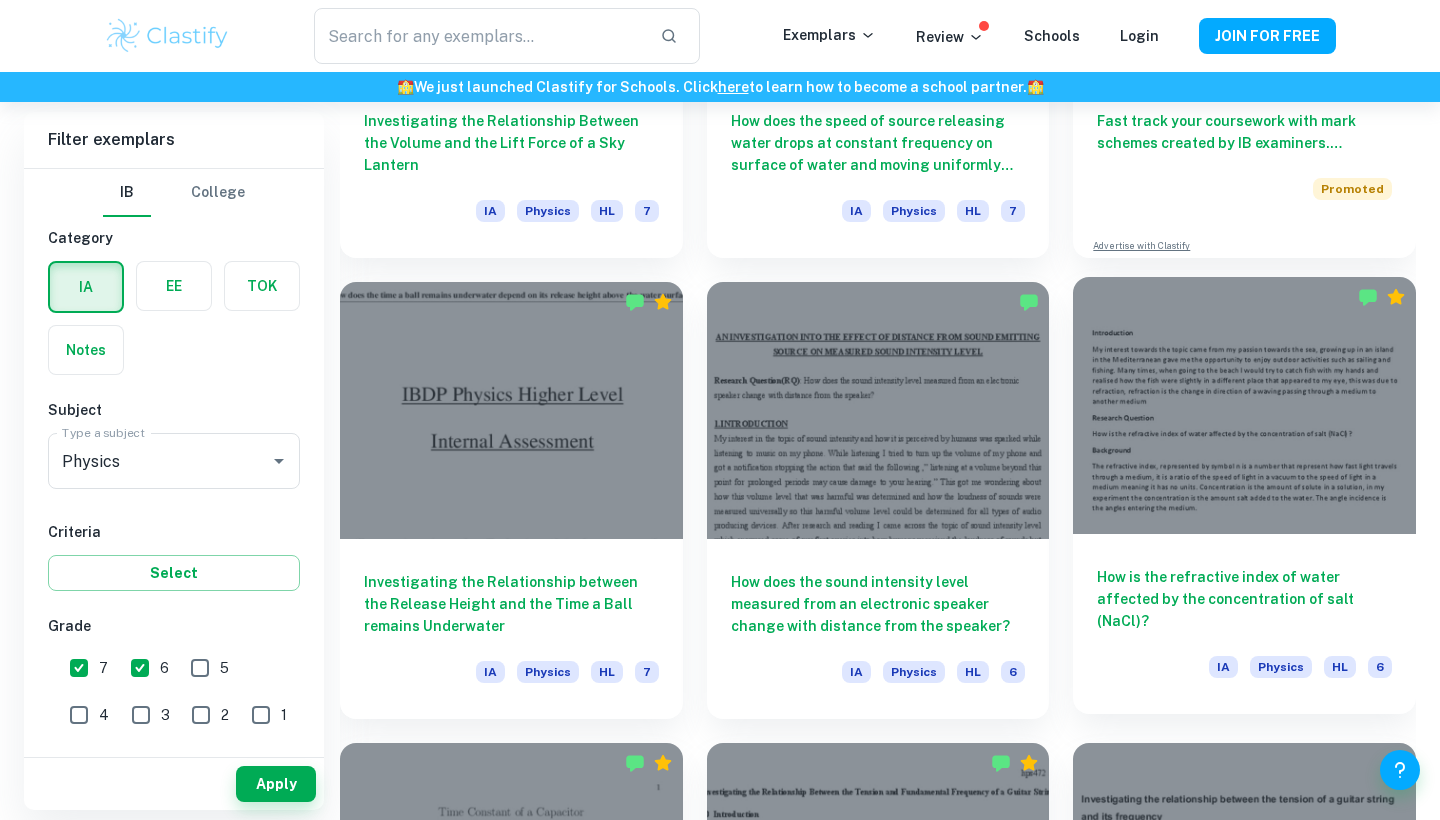 click on "How is the refractive index of water affected by the concentration of salt (NaCl)?" at bounding box center (1244, 599) 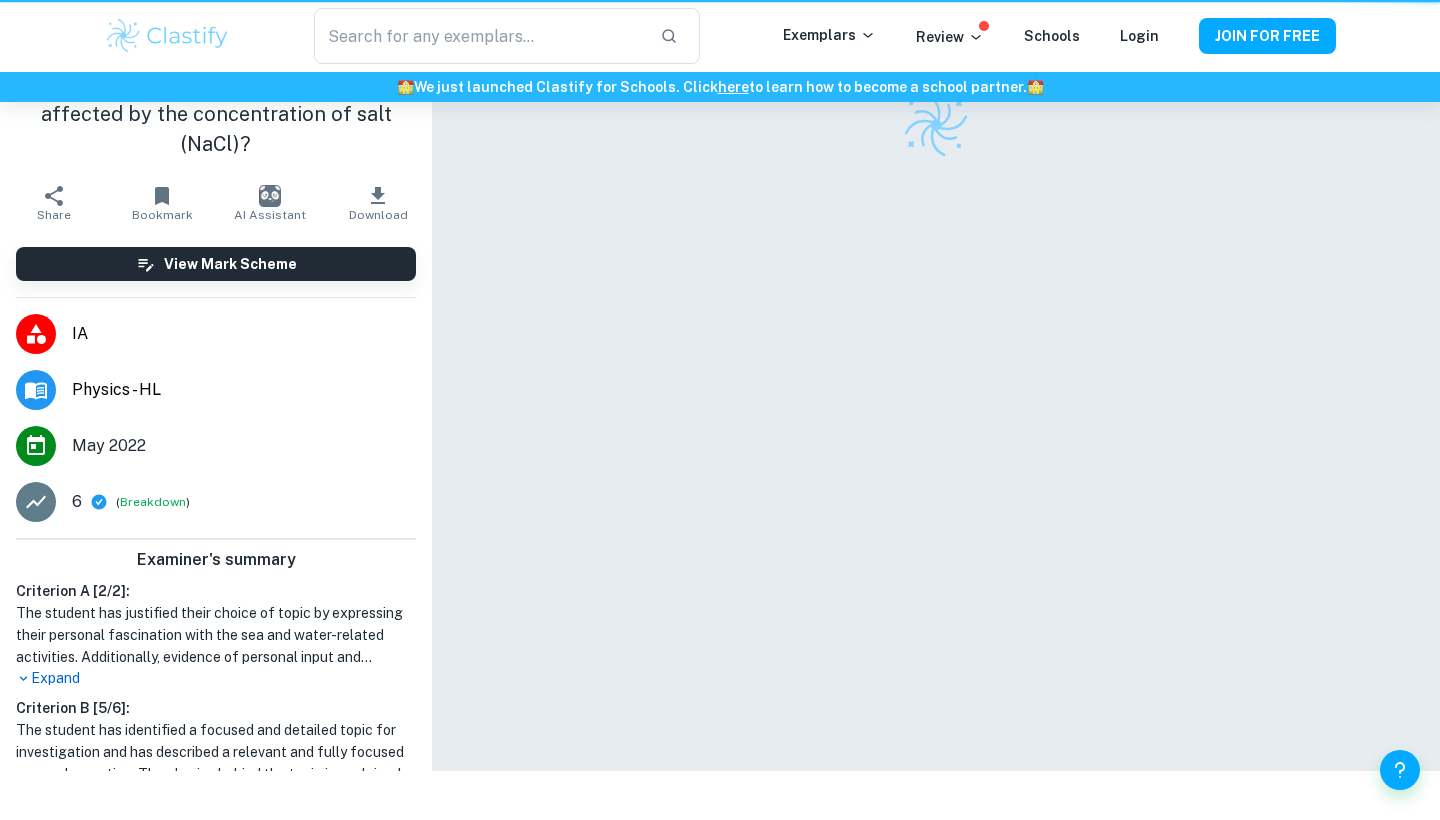 scroll, scrollTop: 0, scrollLeft: 0, axis: both 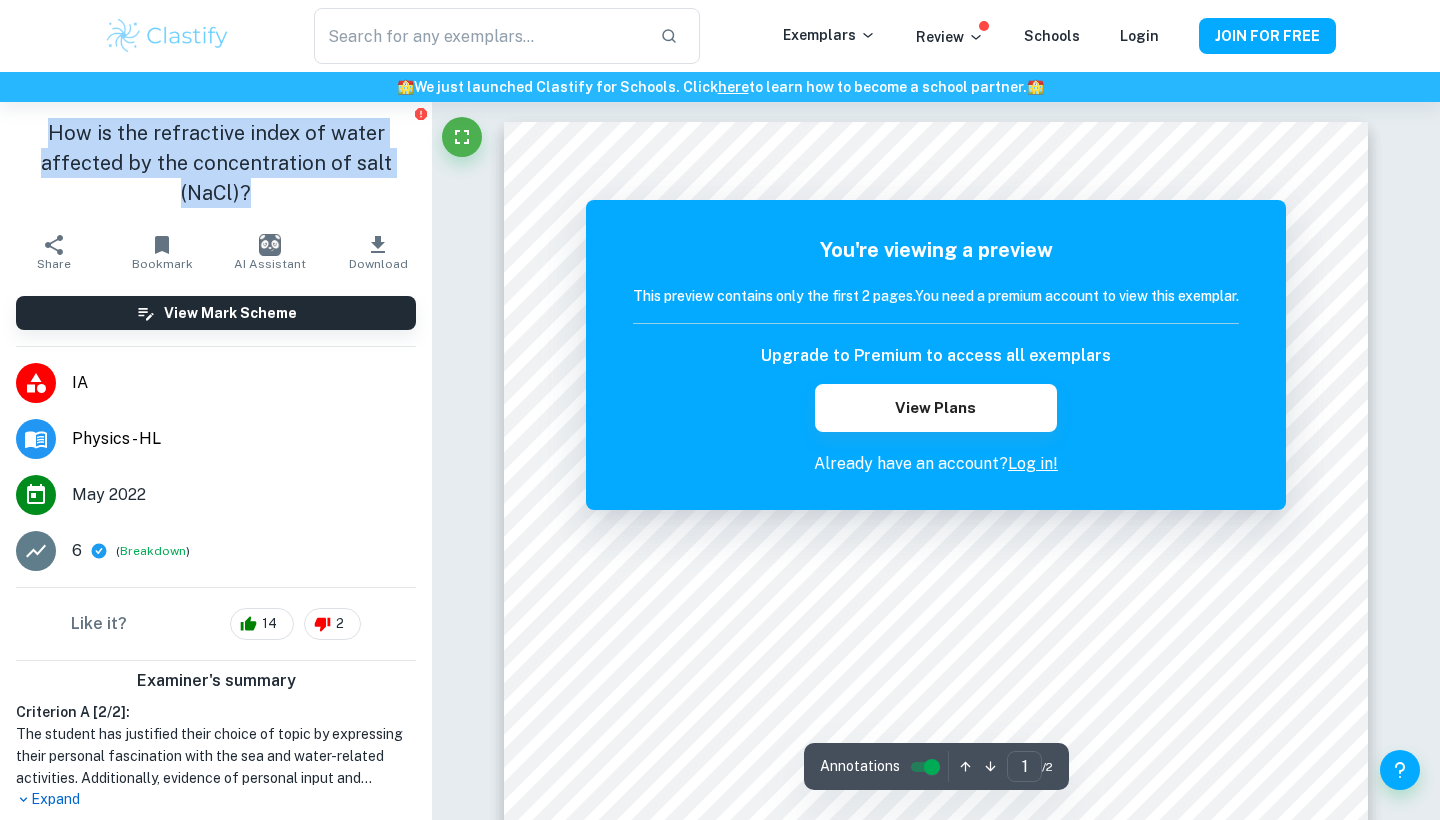 drag, startPoint x: 274, startPoint y: 202, endPoint x: 43, endPoint y: 128, distance: 242.5634 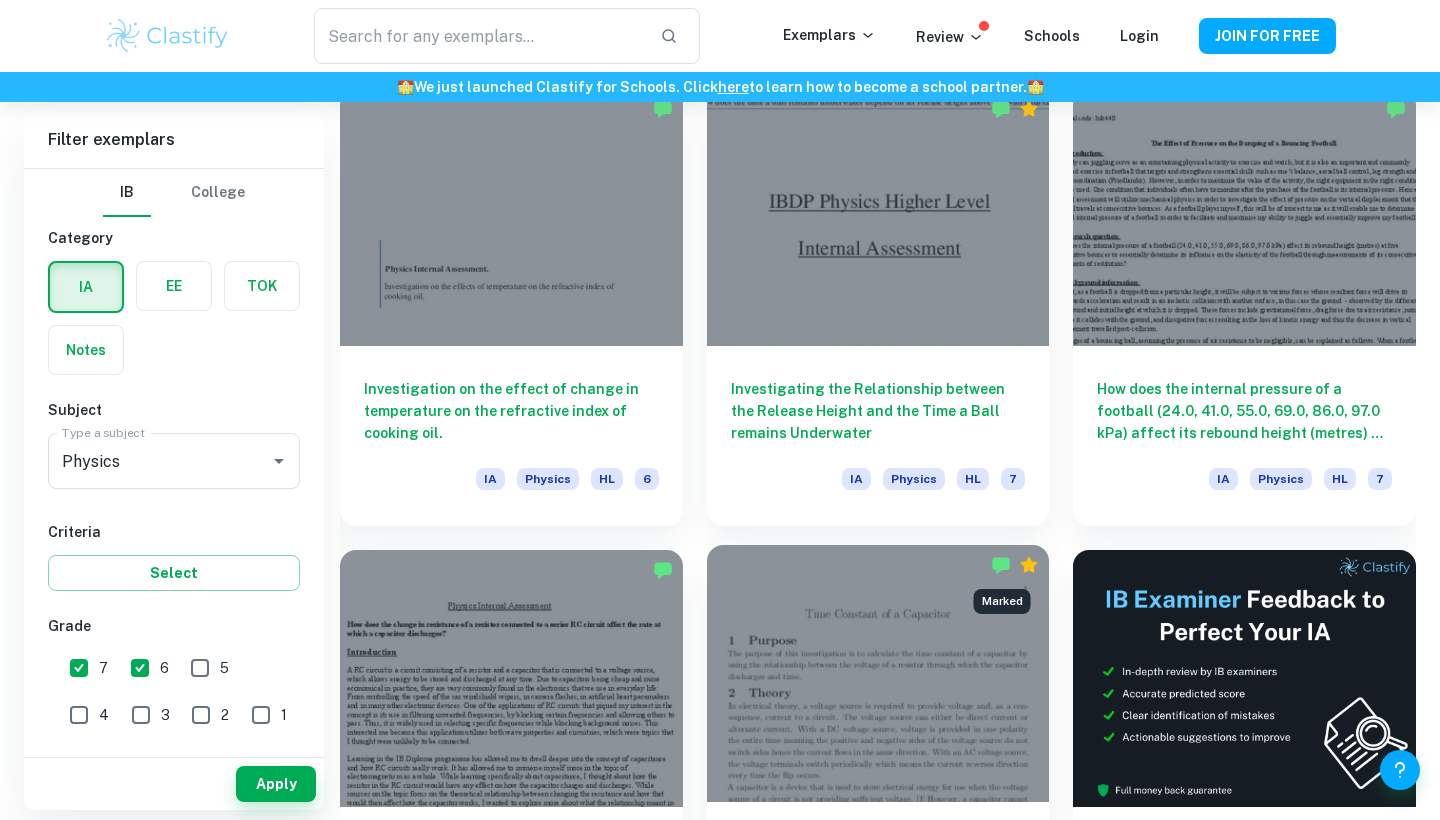 scroll, scrollTop: 7574, scrollLeft: 0, axis: vertical 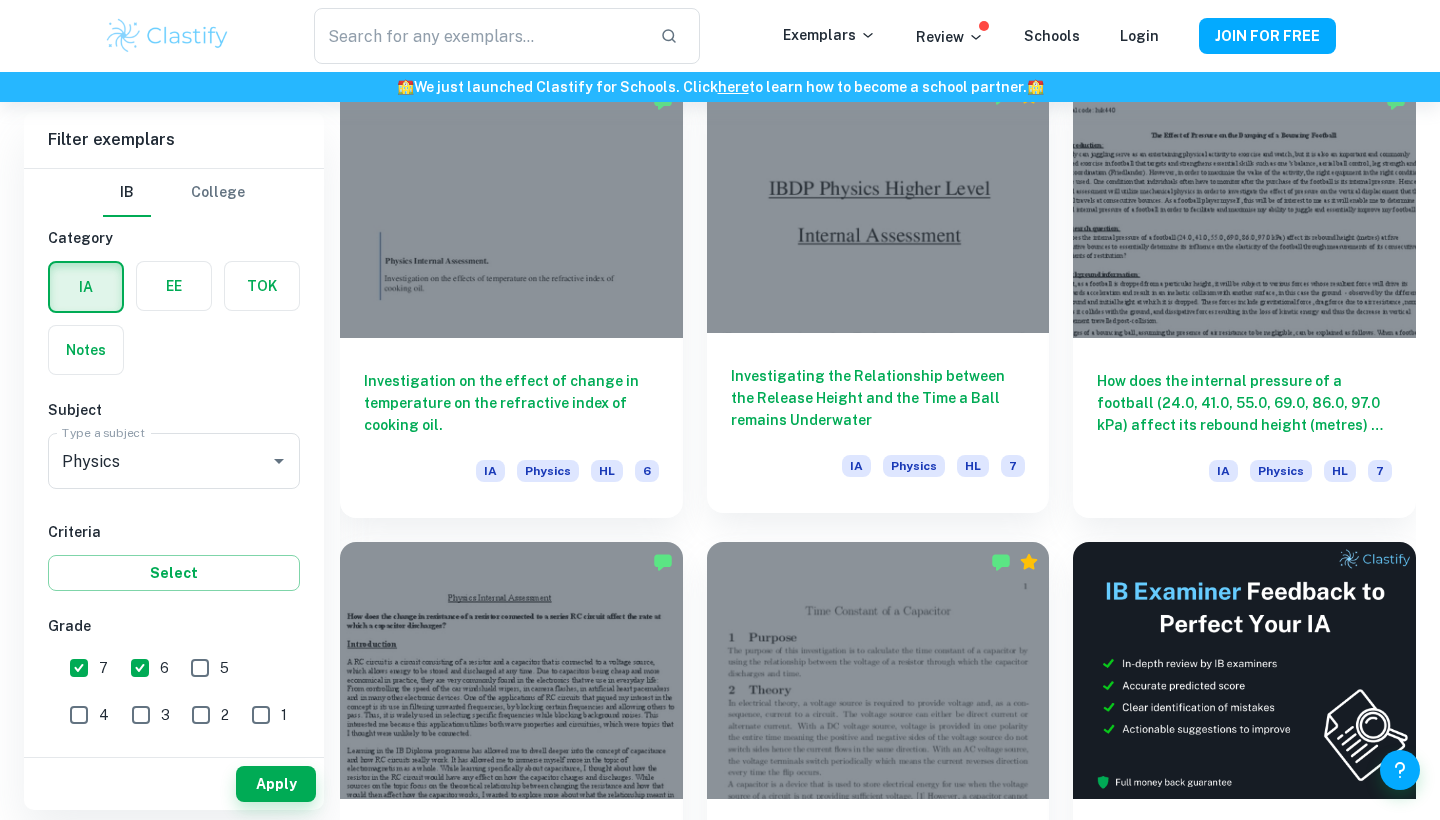 click on "Investigating the Relationship between the Release Height and the Time a Ball remains Underwater" at bounding box center (878, 398) 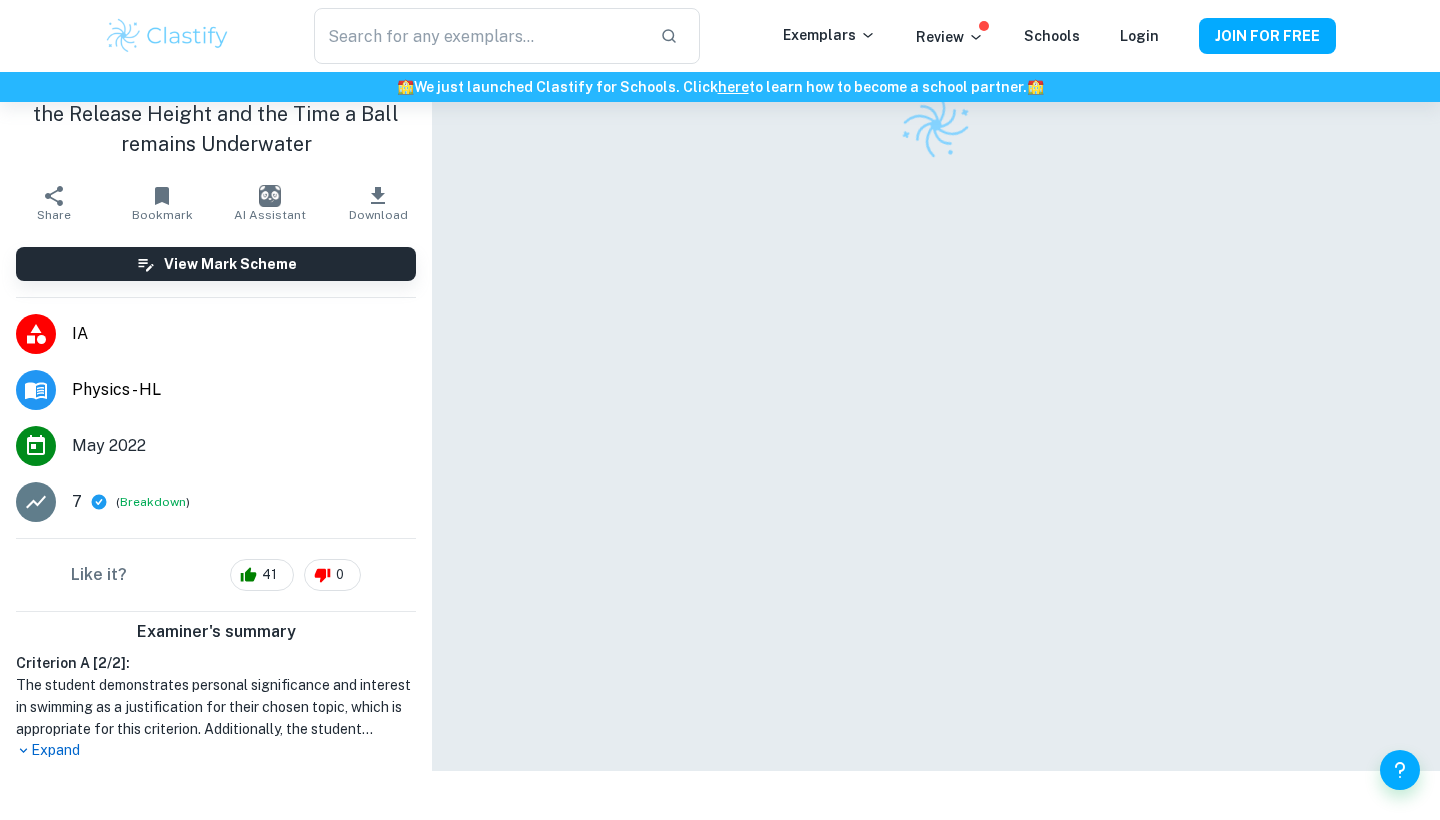 scroll, scrollTop: 0, scrollLeft: 0, axis: both 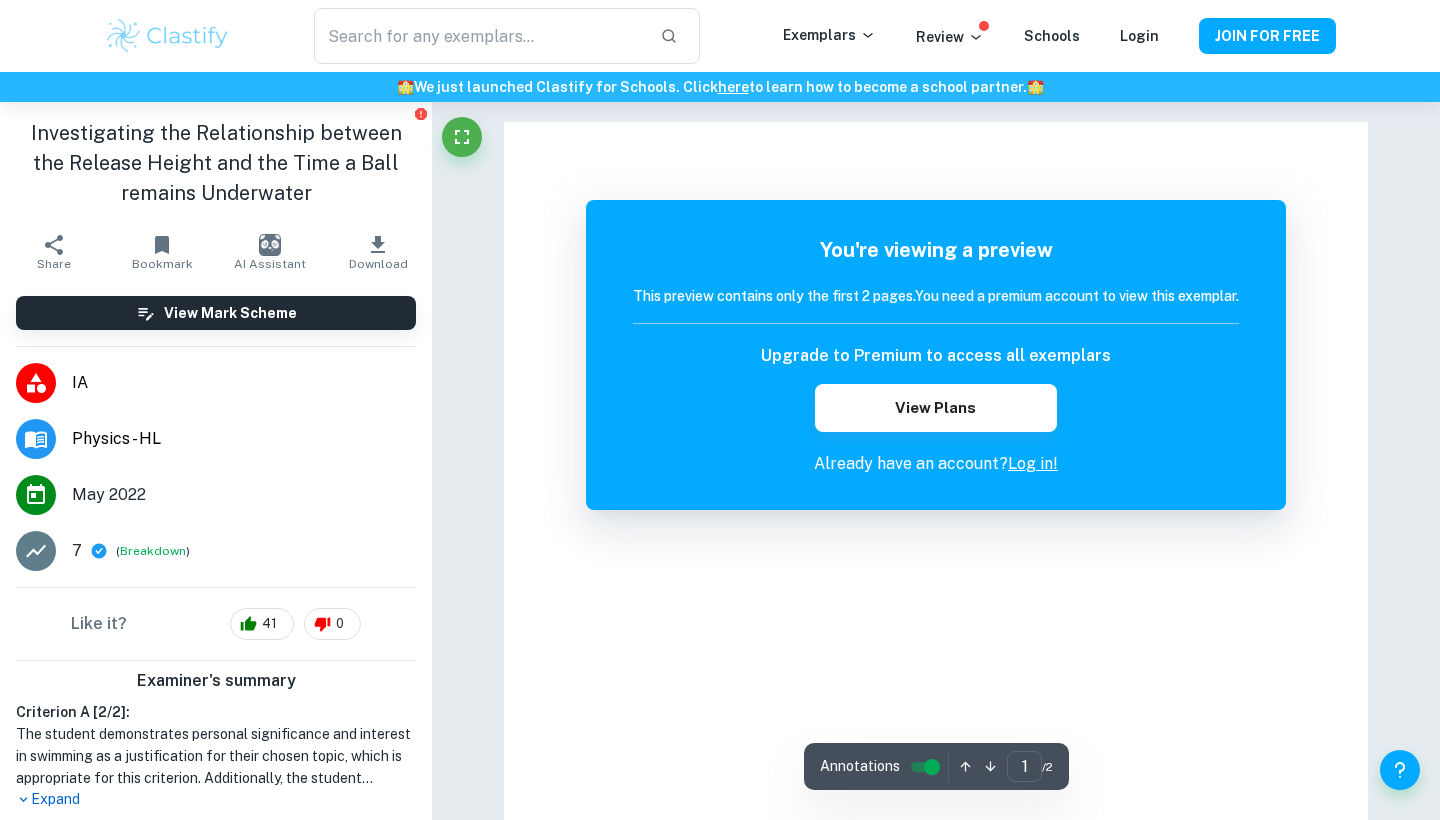 drag, startPoint x: 327, startPoint y: 198, endPoint x: 71, endPoint y: 133, distance: 264.12308 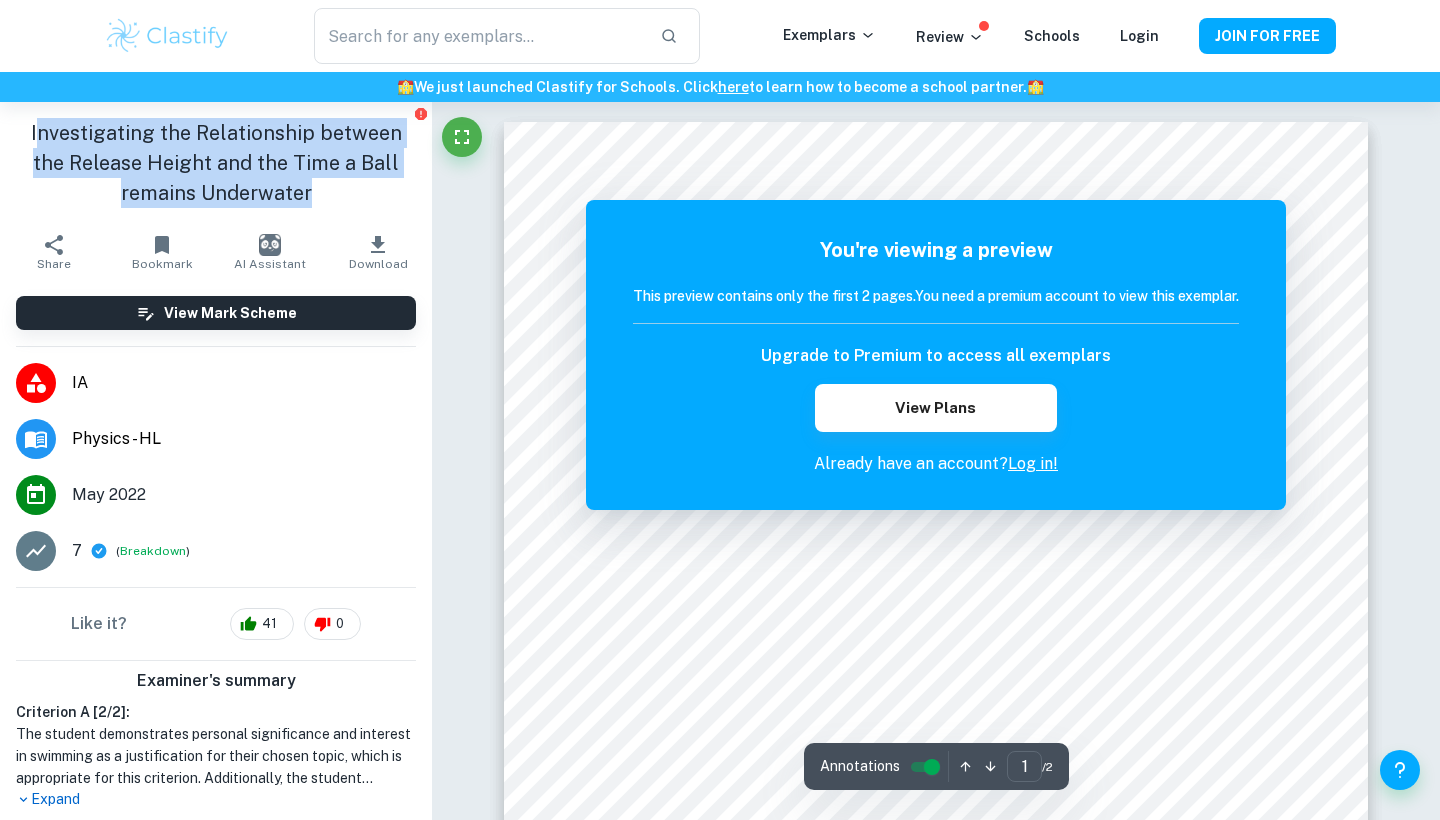 drag, startPoint x: 28, startPoint y: 134, endPoint x: 326, endPoint y: 206, distance: 306.57462 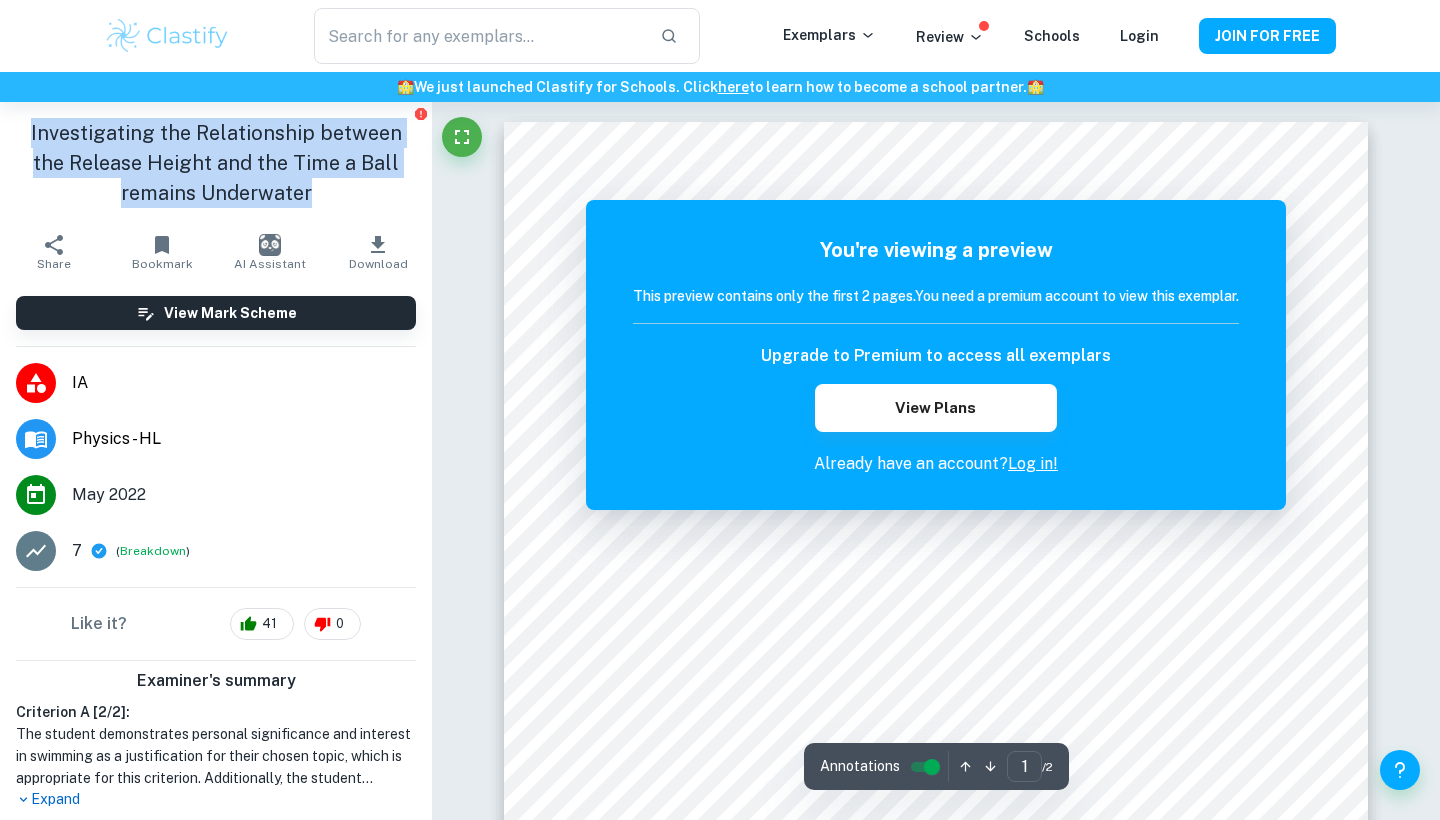 drag, startPoint x: 309, startPoint y: 186, endPoint x: 10, endPoint y: 107, distance: 309.2604 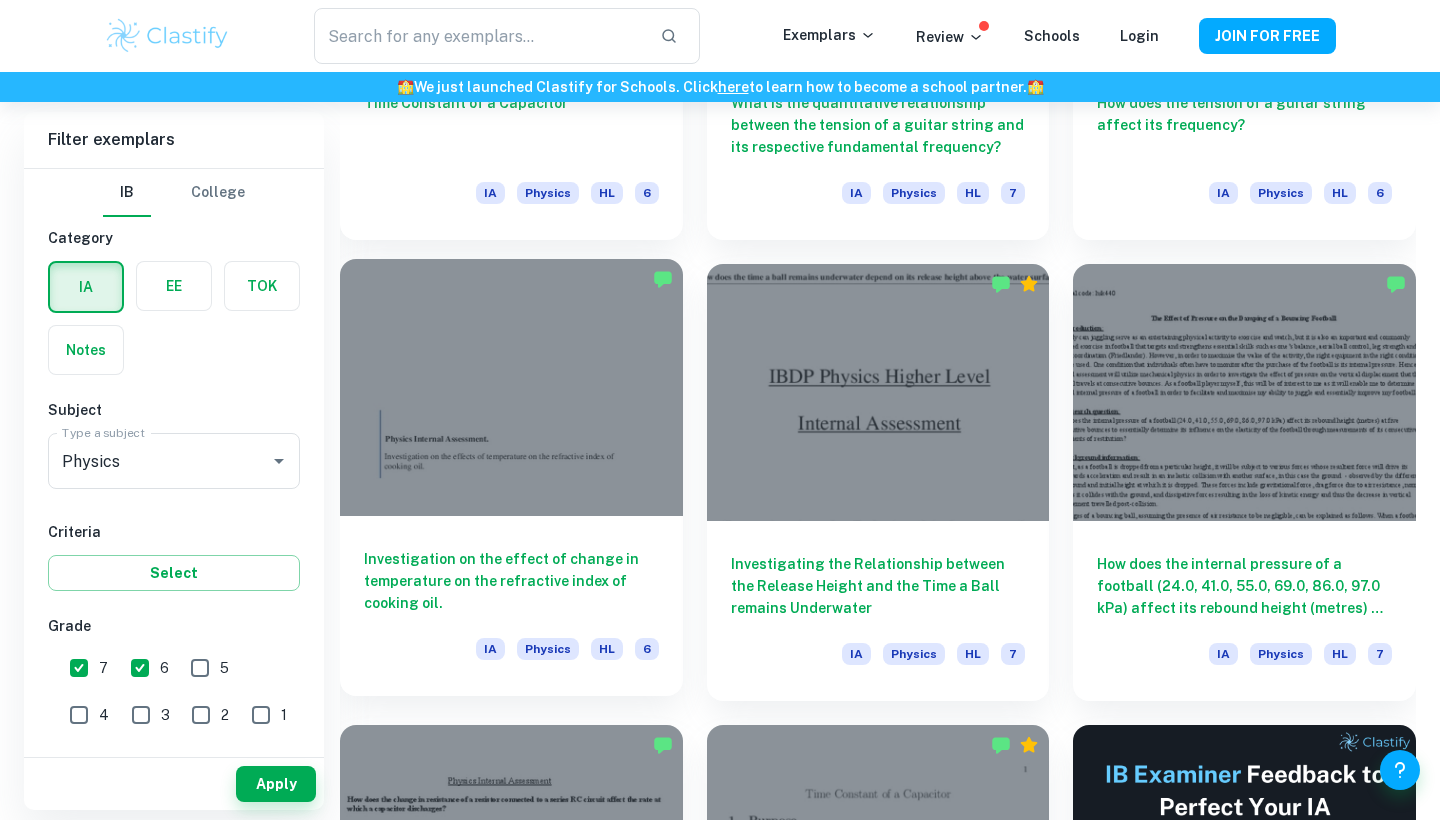 scroll, scrollTop: 7399, scrollLeft: 0, axis: vertical 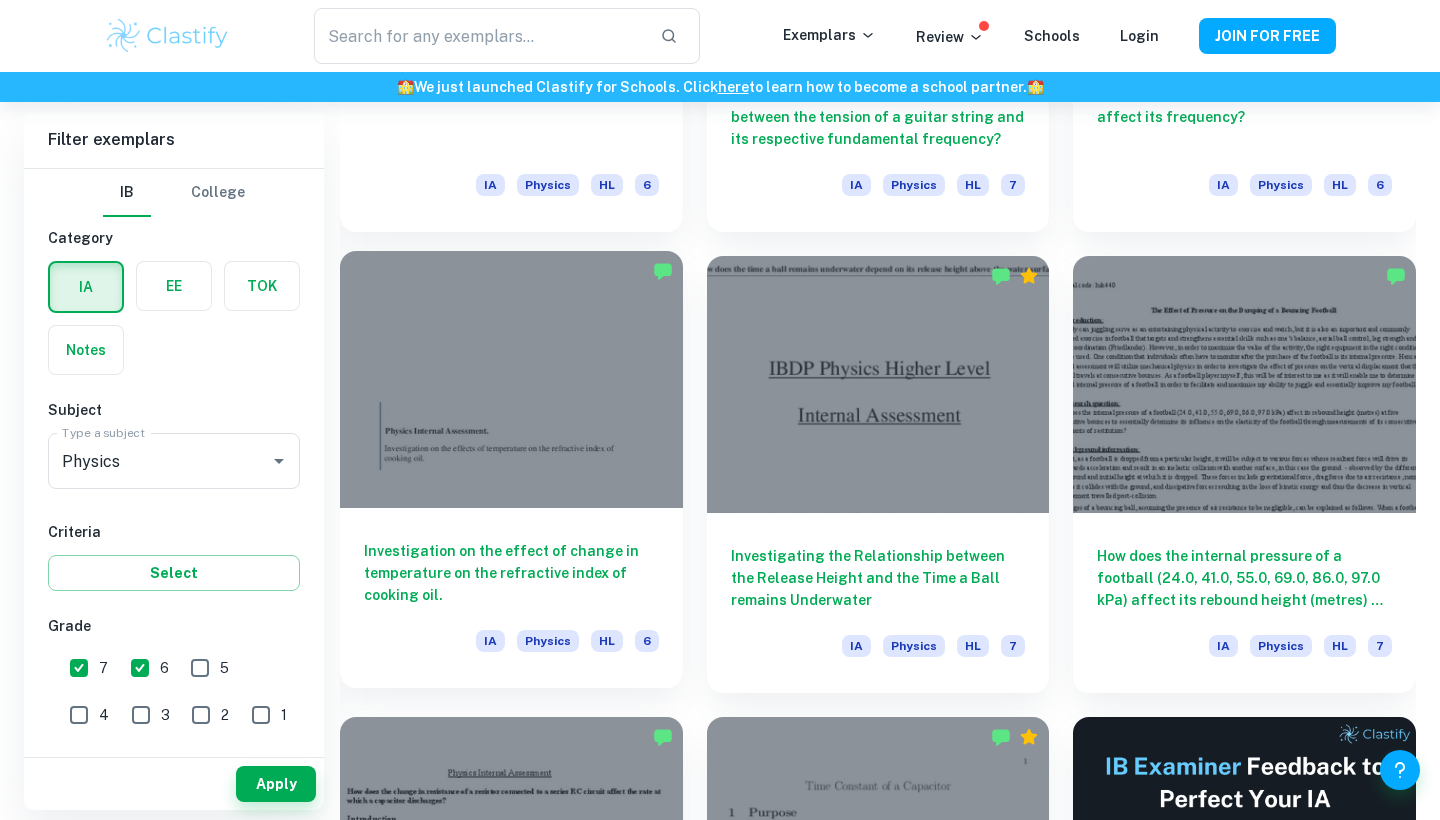 click on "Investigation on the effect of change in temperature on the refractive index of cooking oil." at bounding box center (511, 573) 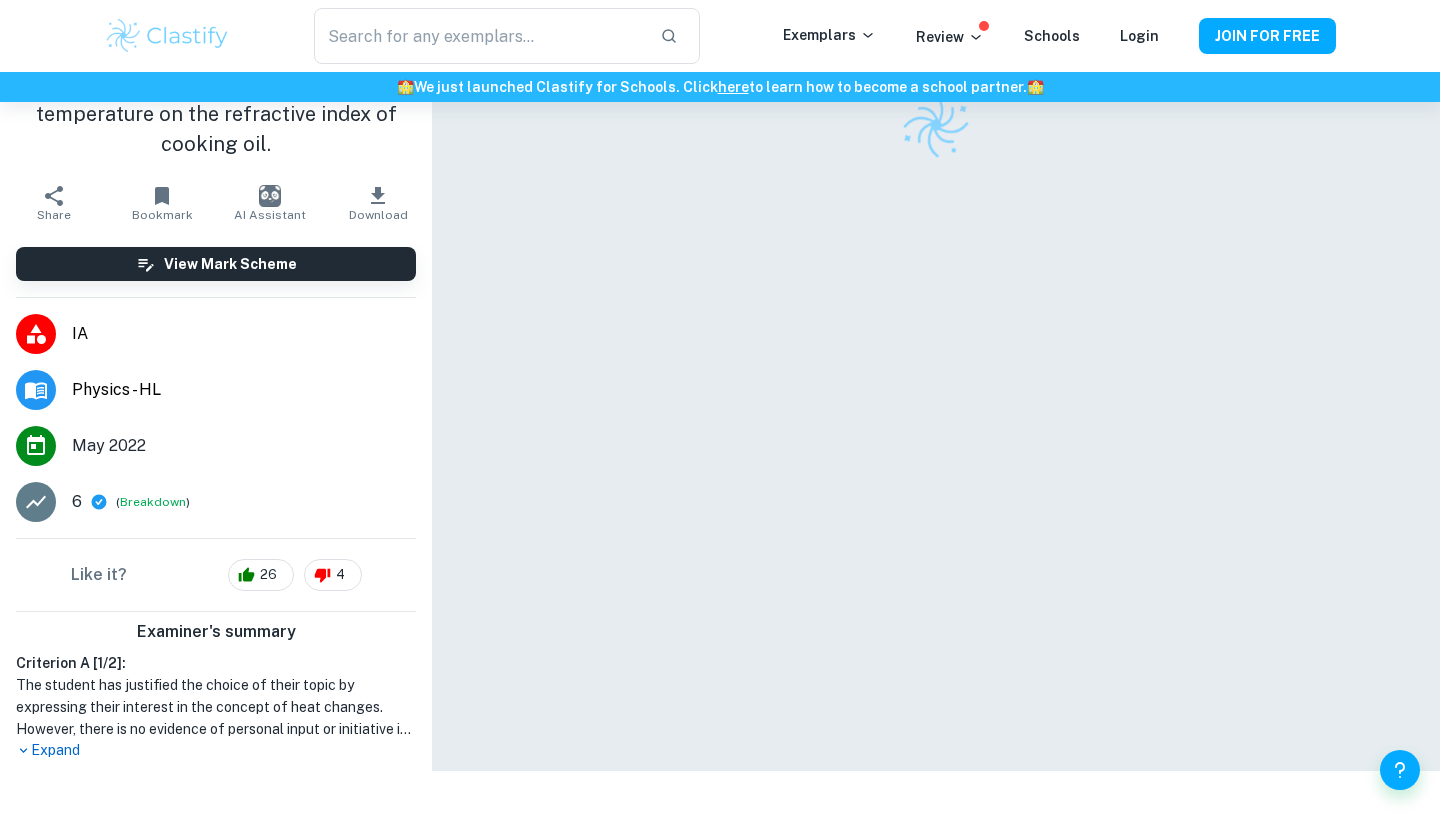 scroll, scrollTop: 0, scrollLeft: 0, axis: both 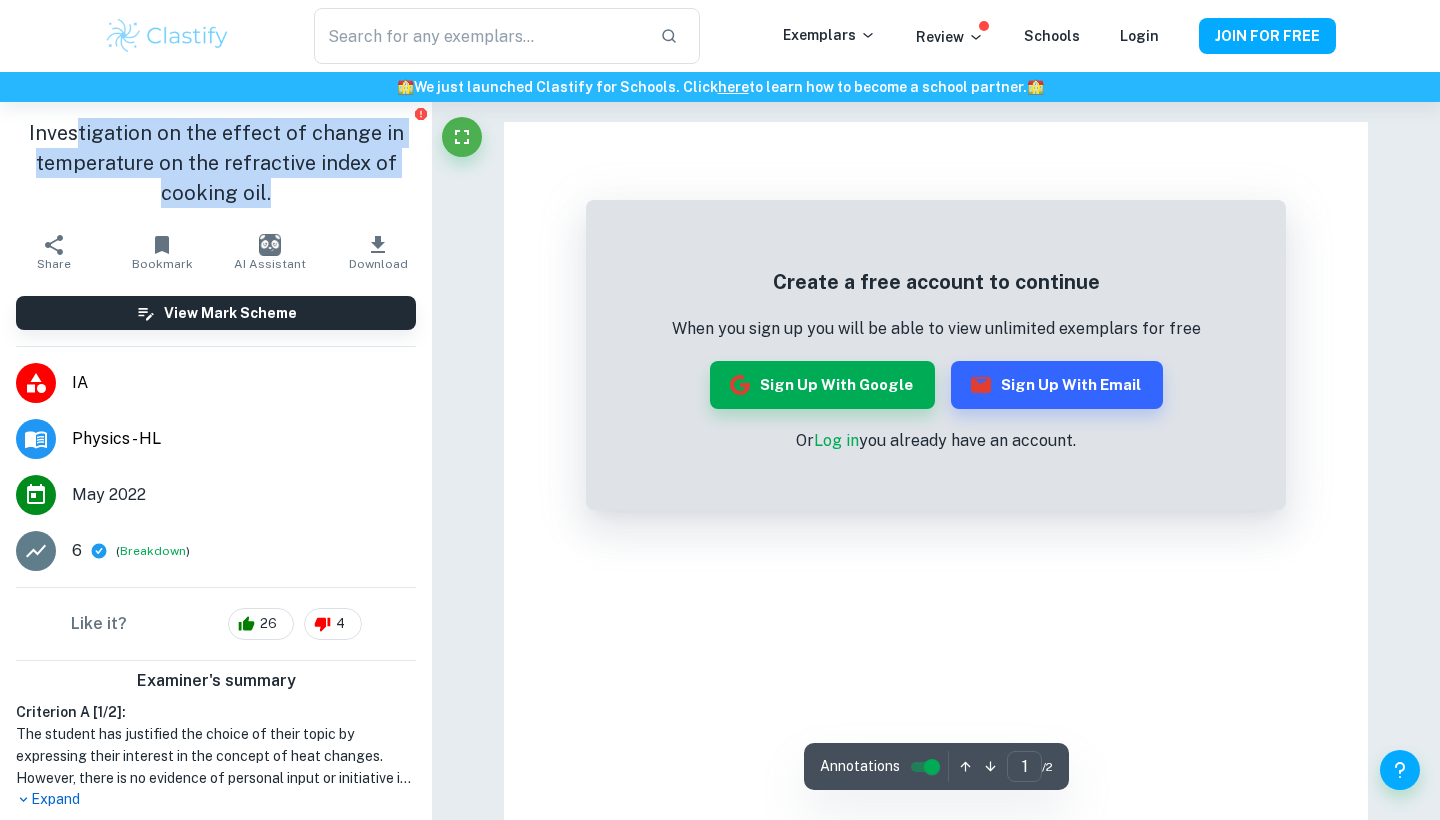 drag, startPoint x: 112, startPoint y: 153, endPoint x: 32, endPoint y: 131, distance: 82.96987 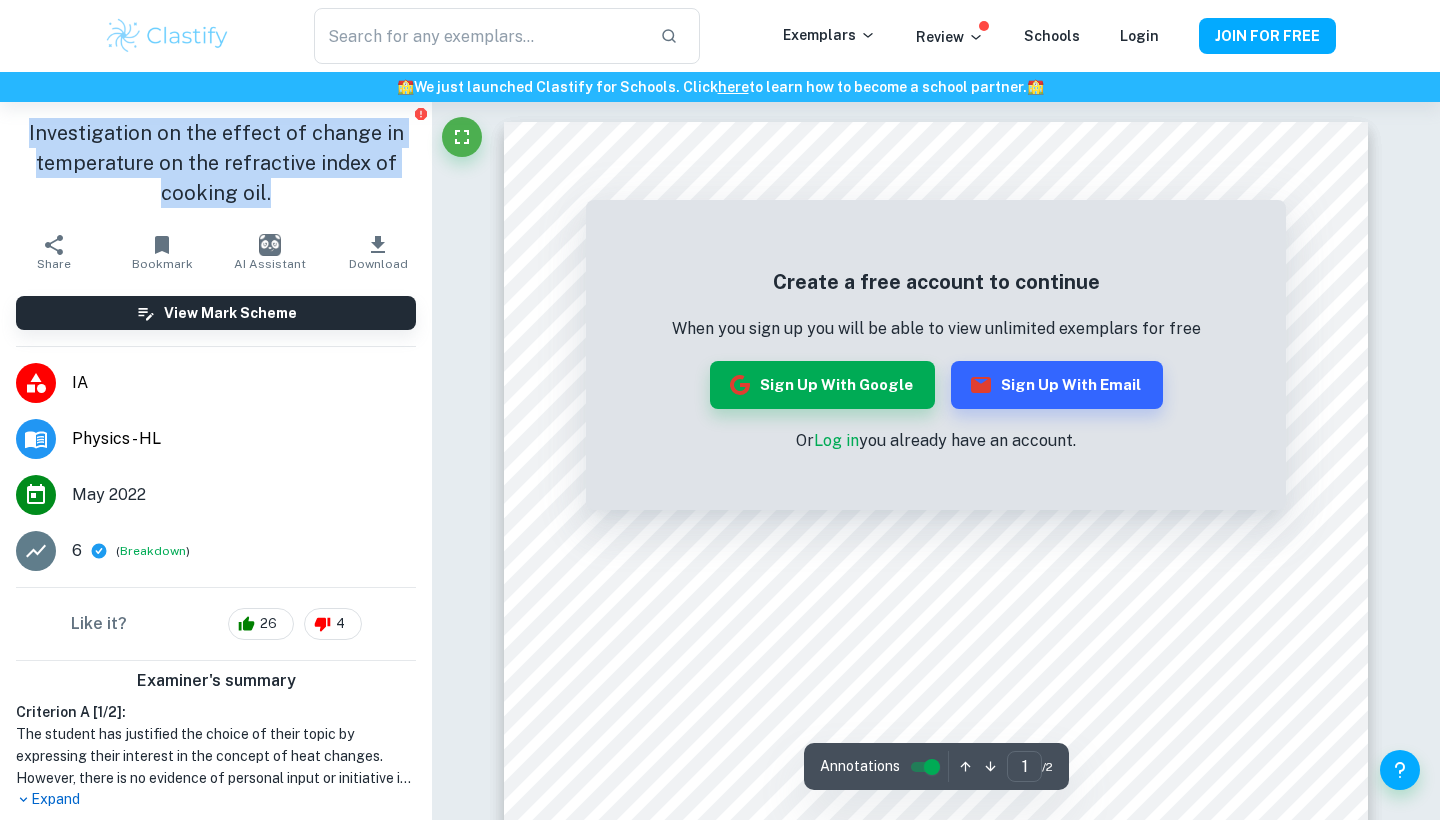 scroll, scrollTop: 0, scrollLeft: 0, axis: both 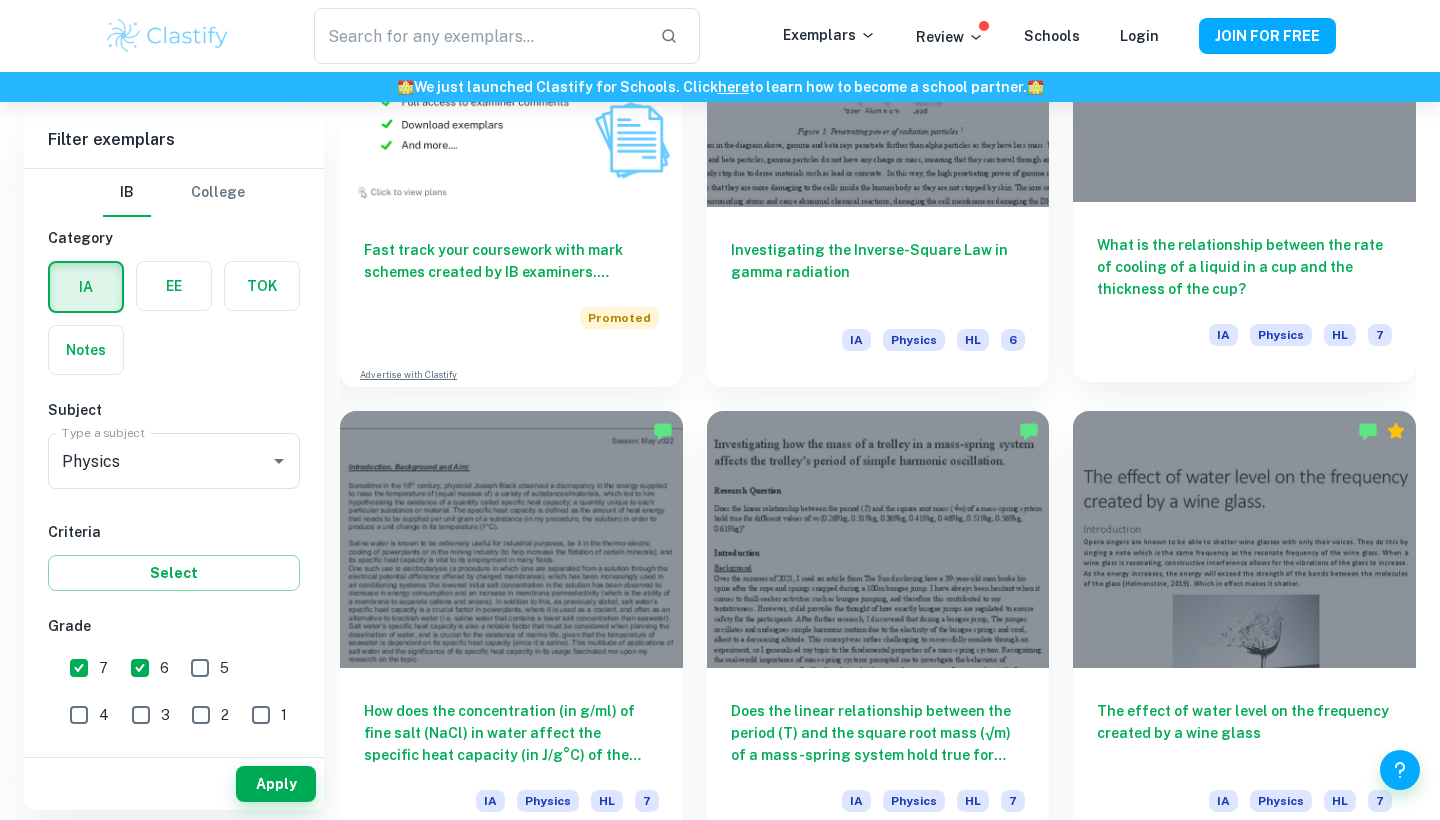 click on "What is the relationship between the rate of cooling of a liquid in a cup and the thickness of the cup?" at bounding box center (1244, 267) 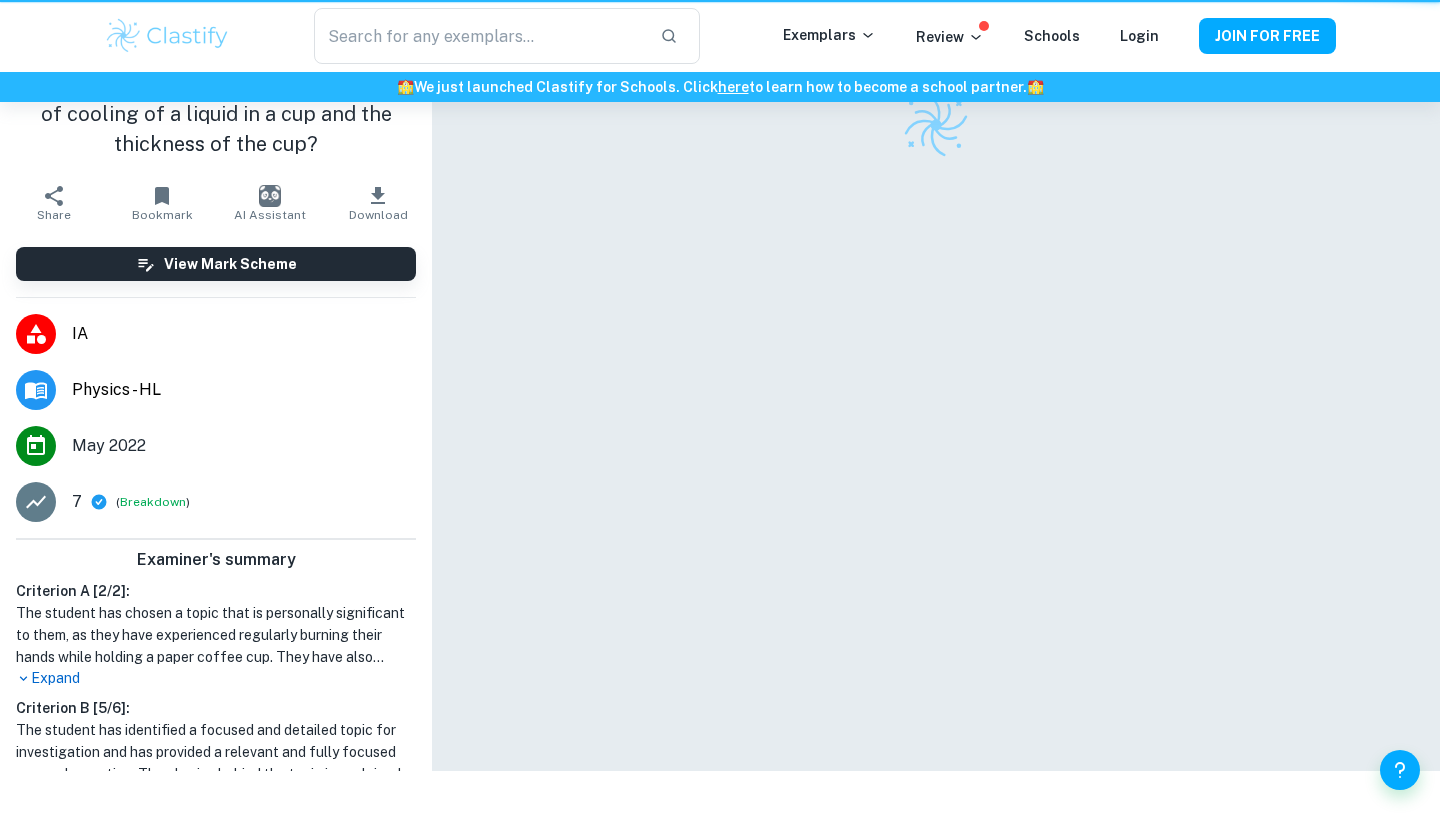 scroll, scrollTop: 0, scrollLeft: 0, axis: both 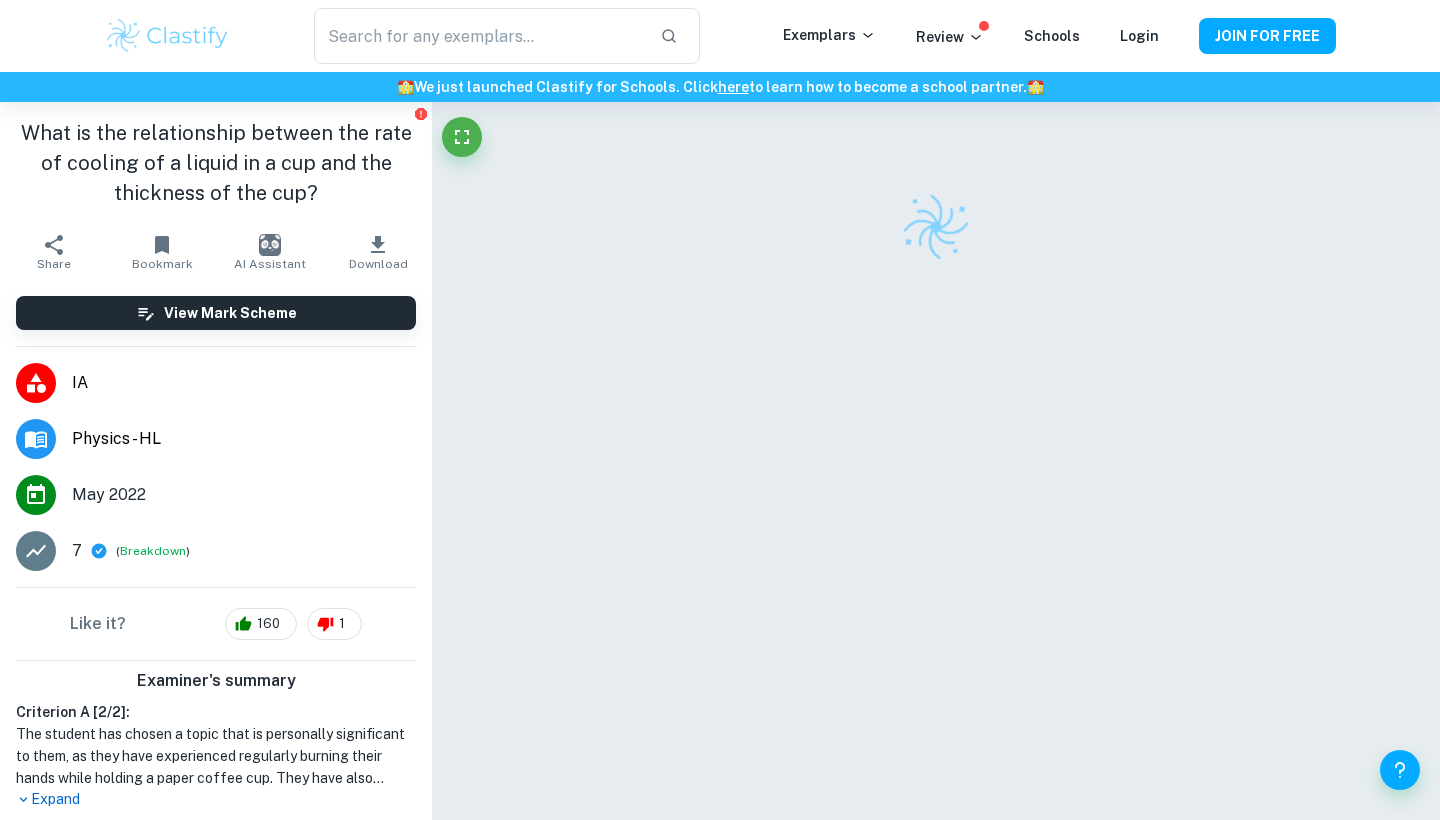 click on "What is the relationship between the rate of cooling of a liquid in a cup and the thickness of the cup?" at bounding box center [216, 163] 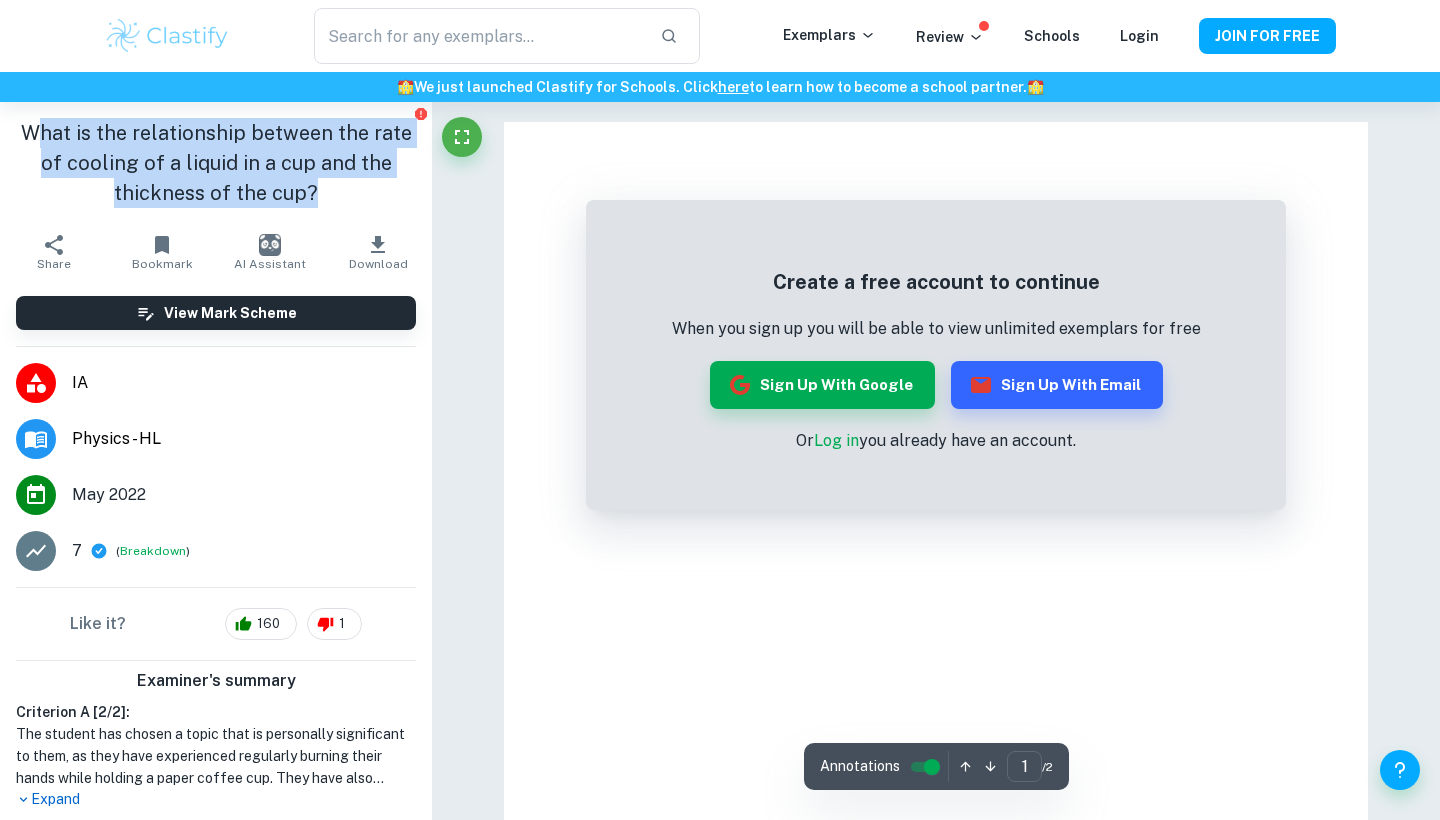 drag, startPoint x: 333, startPoint y: 196, endPoint x: 37, endPoint y: 128, distance: 303.7104 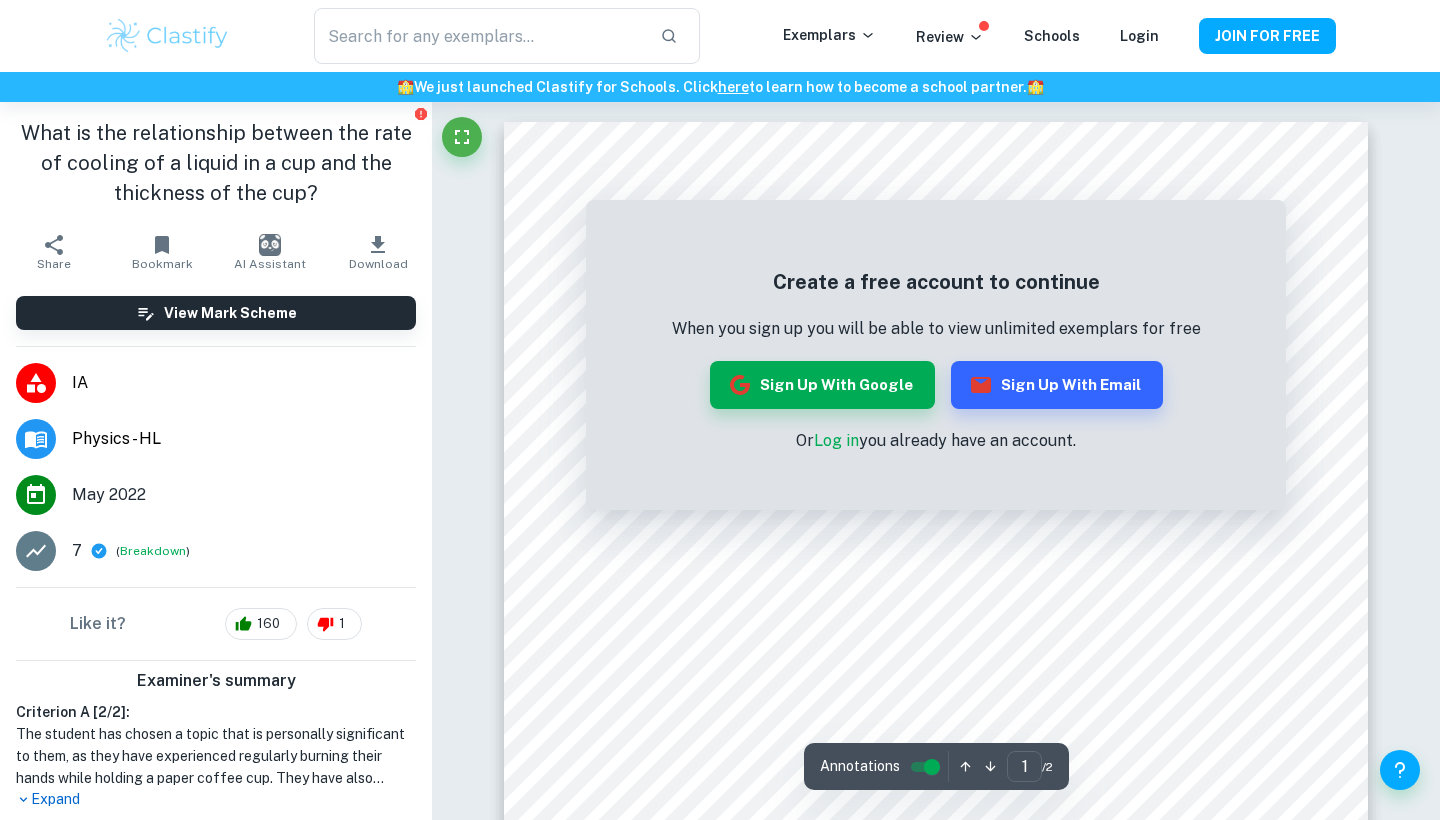 click on "What is the relationship between the rate of cooling of a liquid in a cup and the thickness of the cup?" at bounding box center (216, 163) 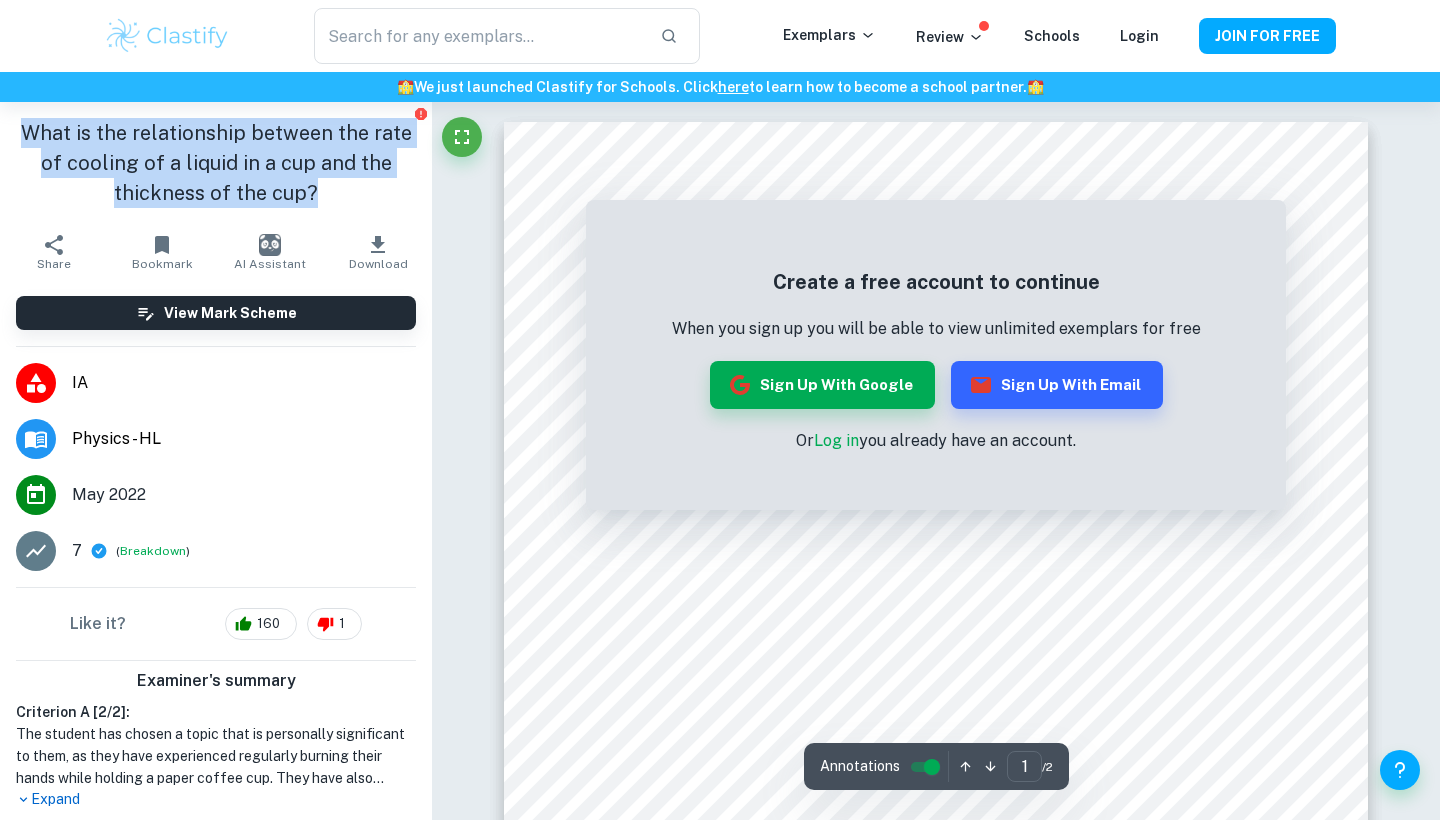 drag, startPoint x: 33, startPoint y: 127, endPoint x: 307, endPoint y: 214, distance: 287.48044 